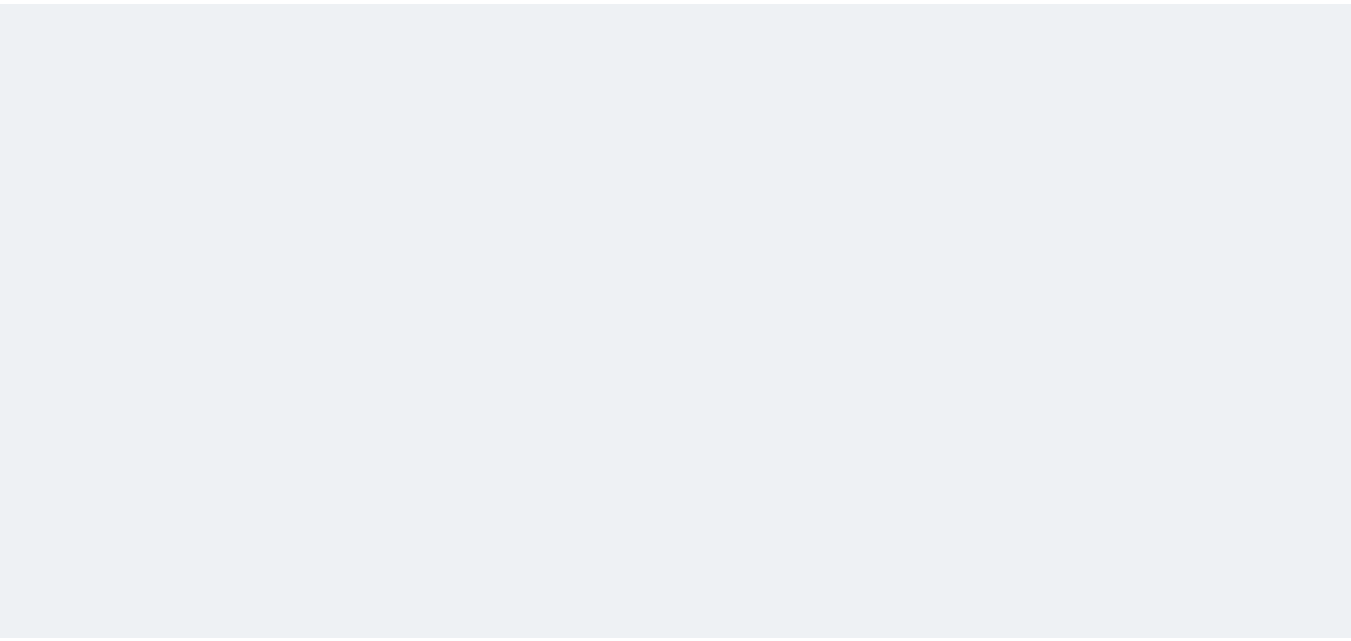 scroll, scrollTop: 0, scrollLeft: 0, axis: both 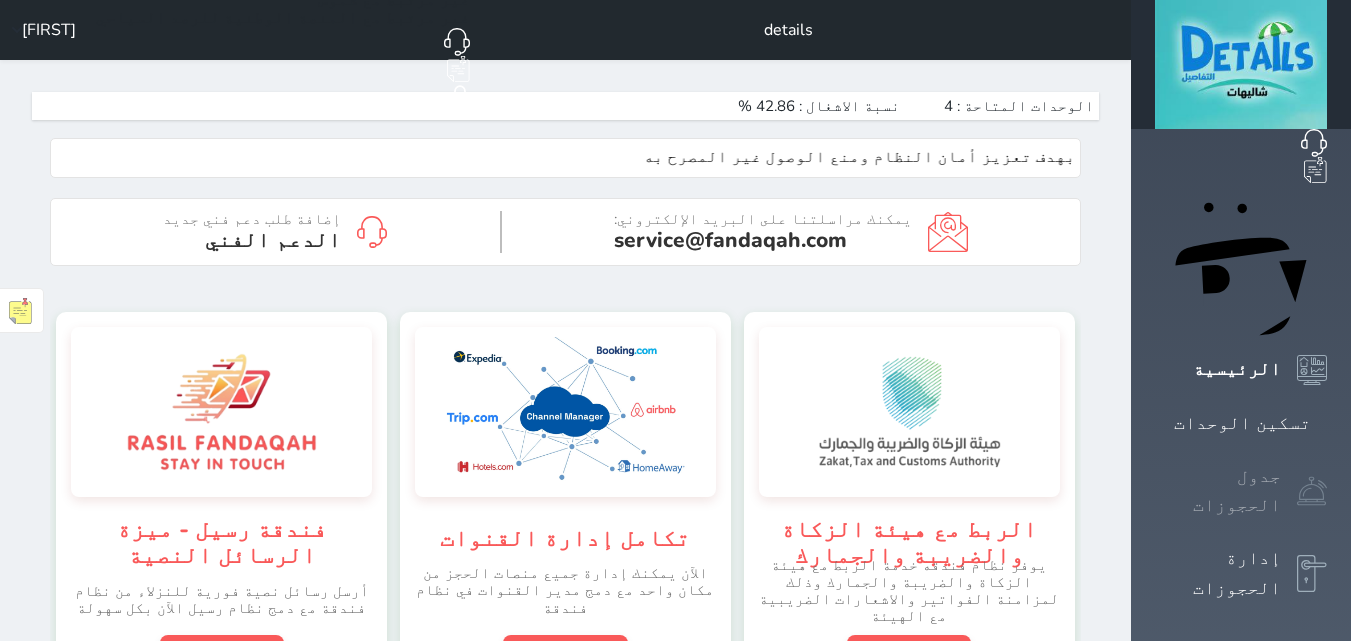 click on "جدول الحجوزات" at bounding box center (1241, 491) 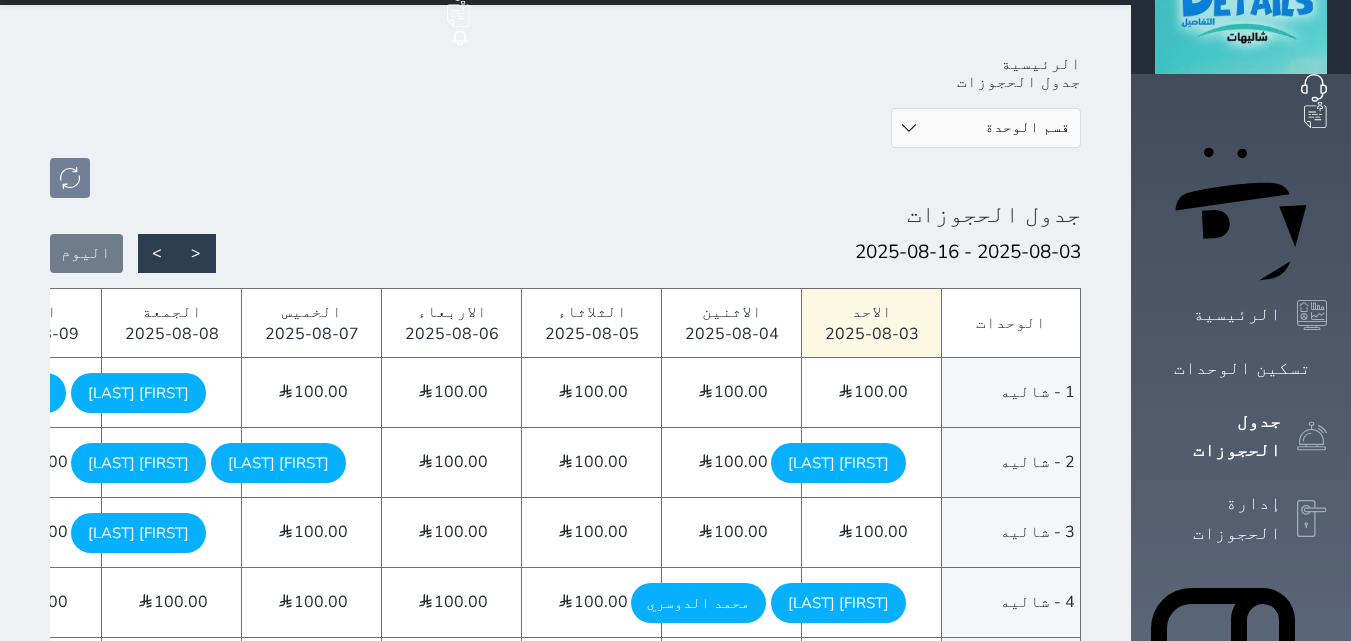 scroll, scrollTop: 100, scrollLeft: 0, axis: vertical 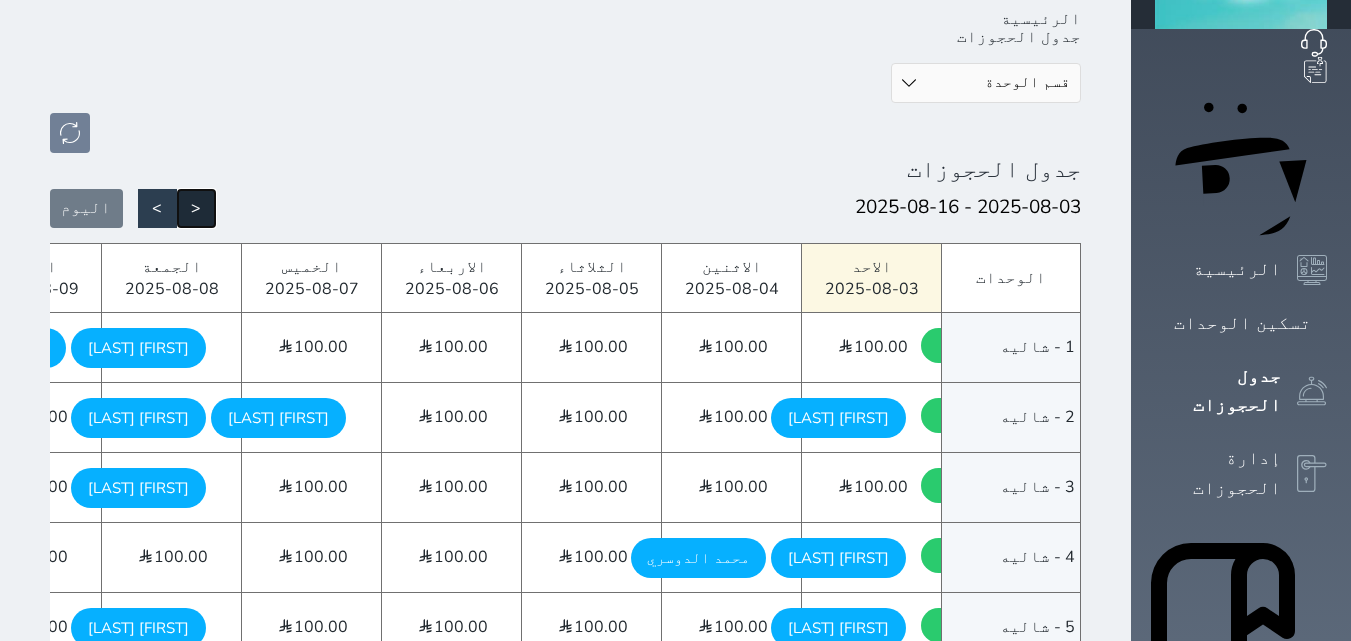 click on "<" at bounding box center [196, 208] 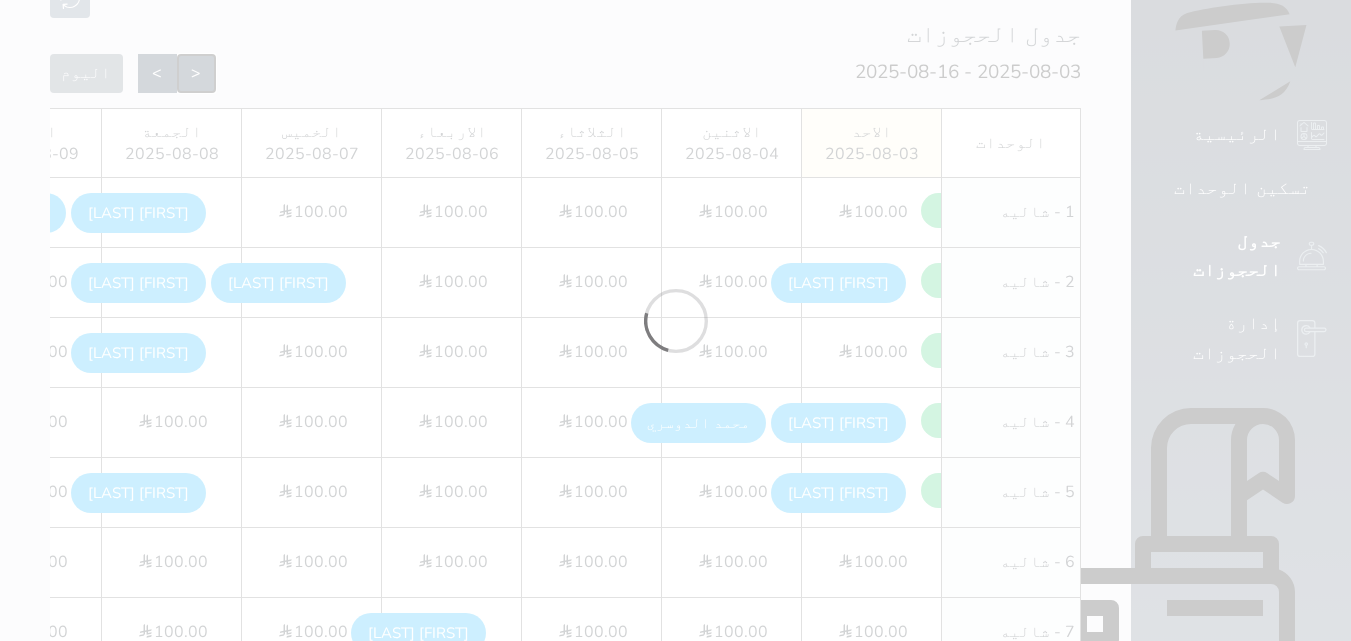 scroll, scrollTop: 400, scrollLeft: 0, axis: vertical 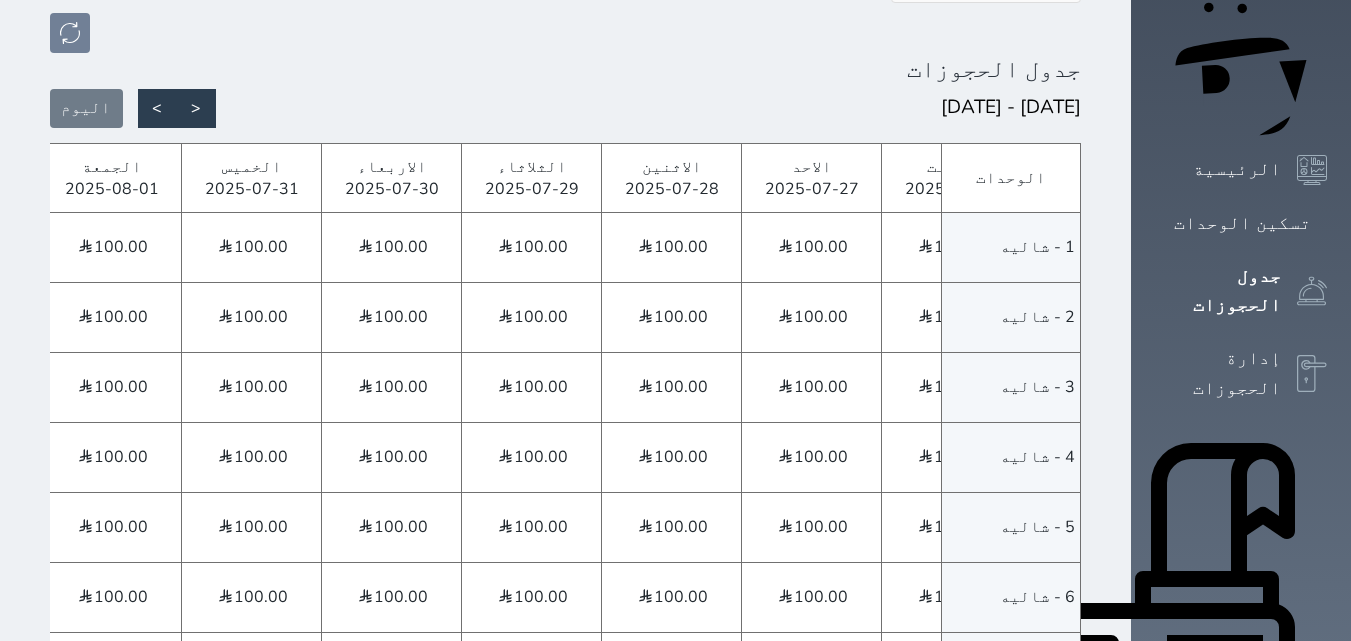 click on "[FIRST] [LAST]" at bounding box center [-62, 248] 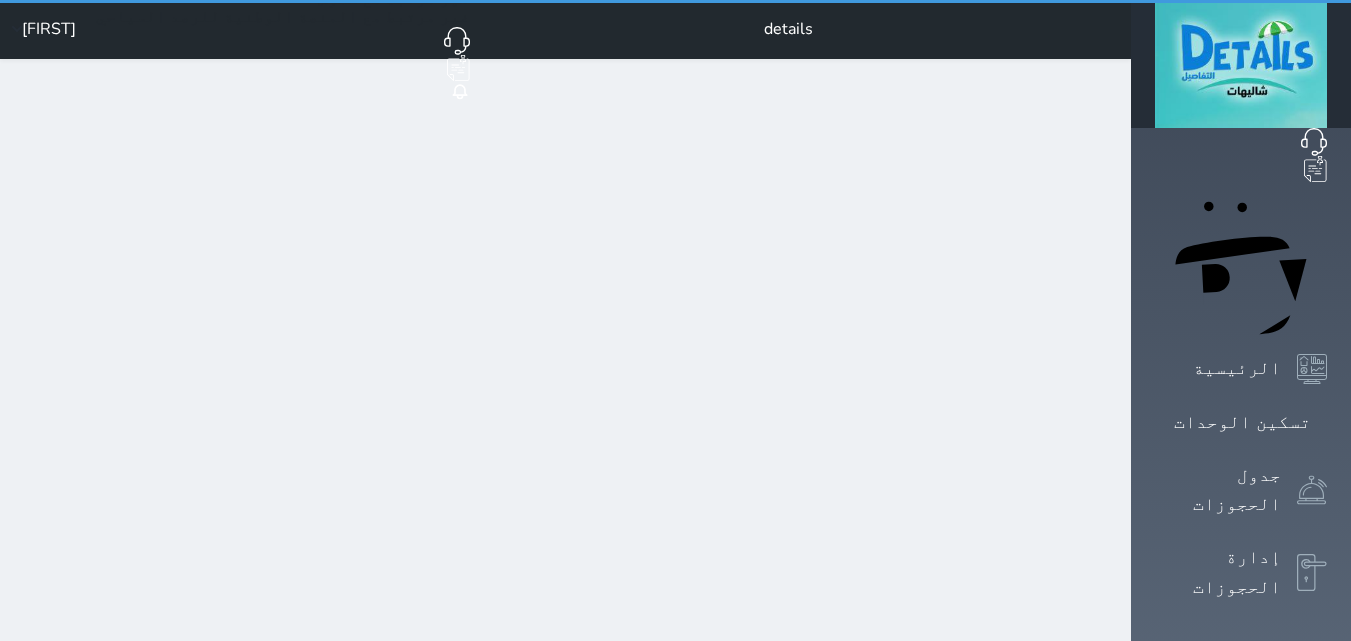 scroll, scrollTop: 0, scrollLeft: 0, axis: both 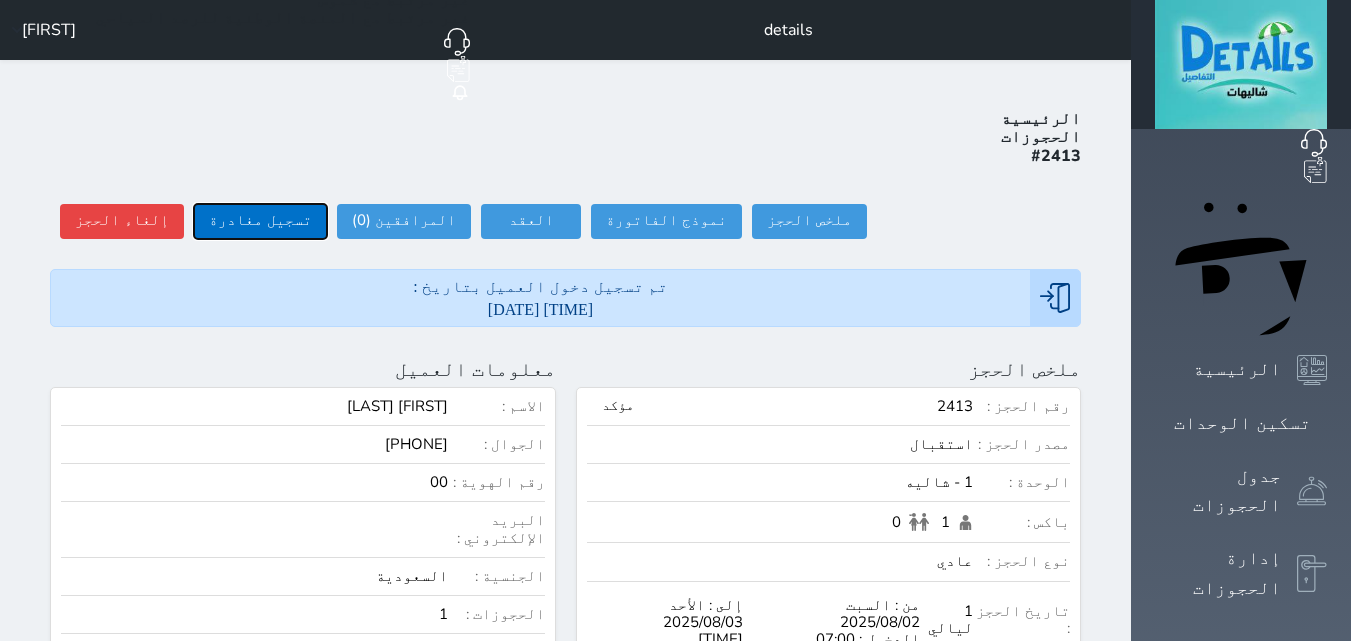 click on "تسجيل مغادرة" at bounding box center (260, 221) 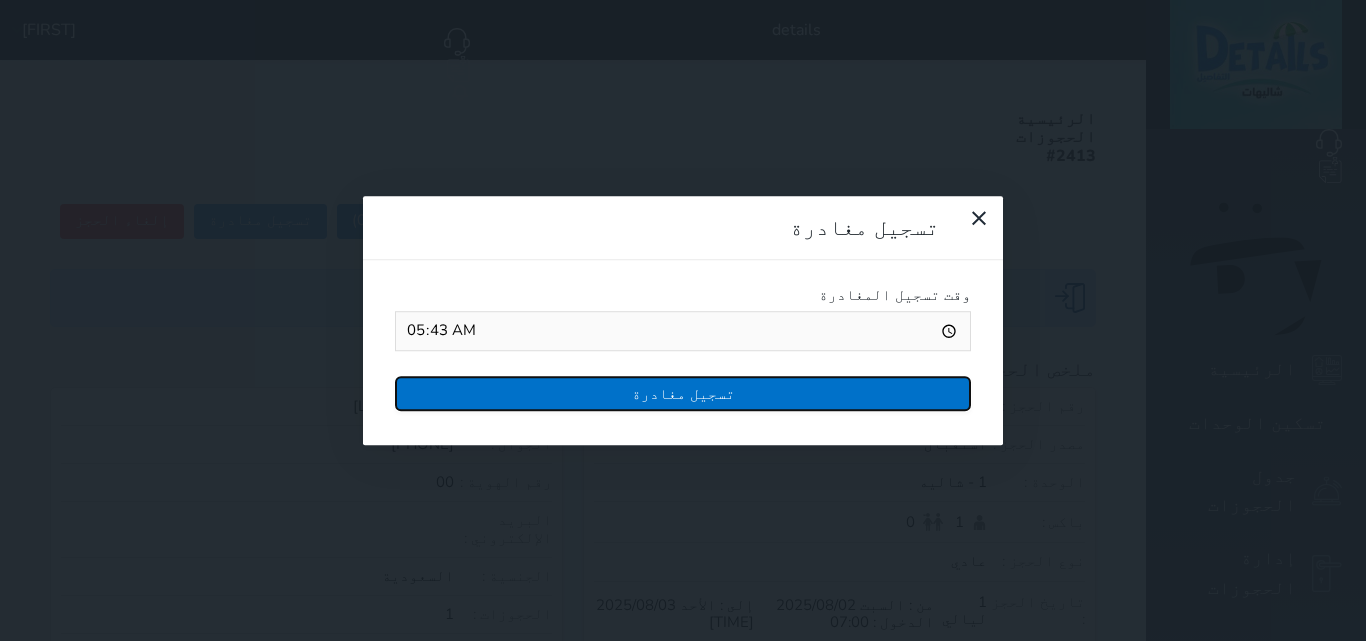 click on "تسجيل مغادرة" at bounding box center (683, 393) 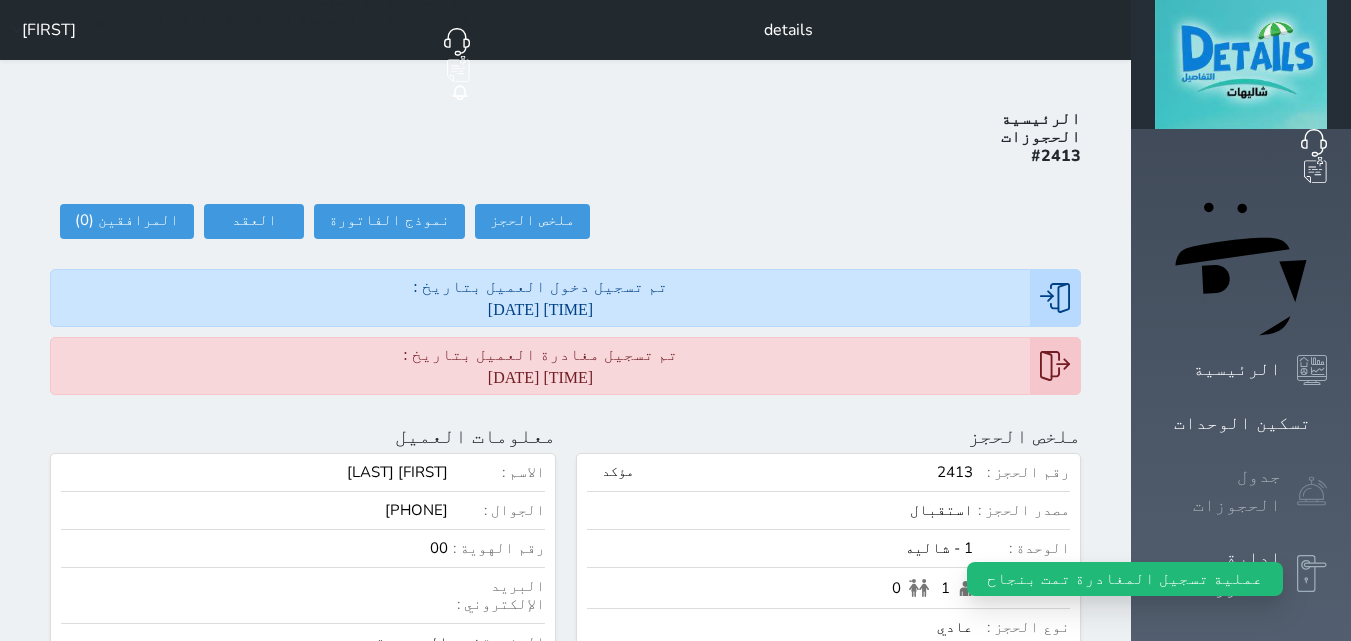 click at bounding box center [1312, 491] 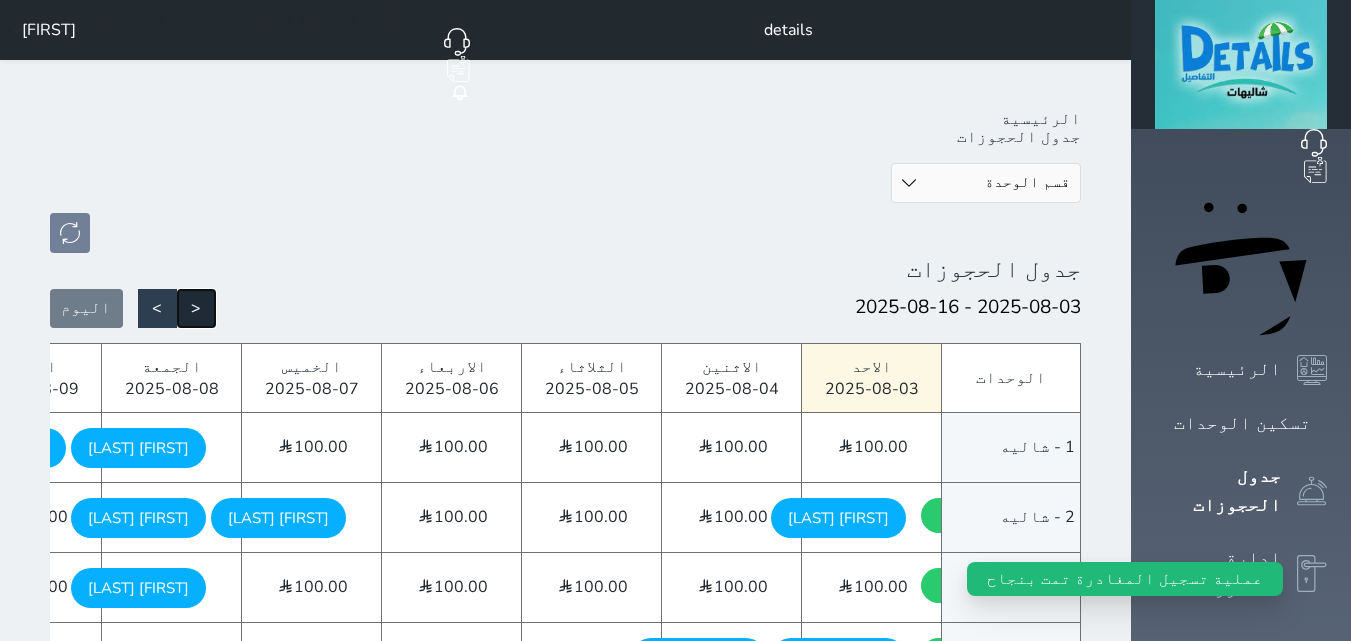 click on "<" at bounding box center [196, 308] 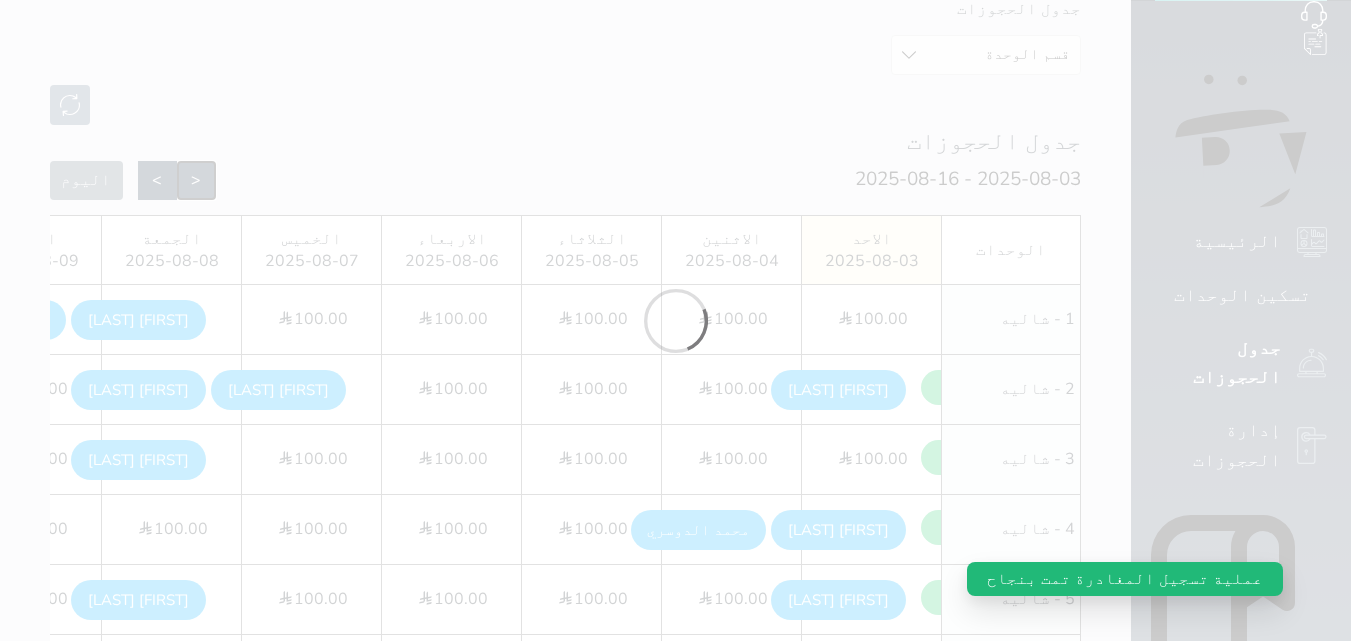 scroll, scrollTop: 300, scrollLeft: 0, axis: vertical 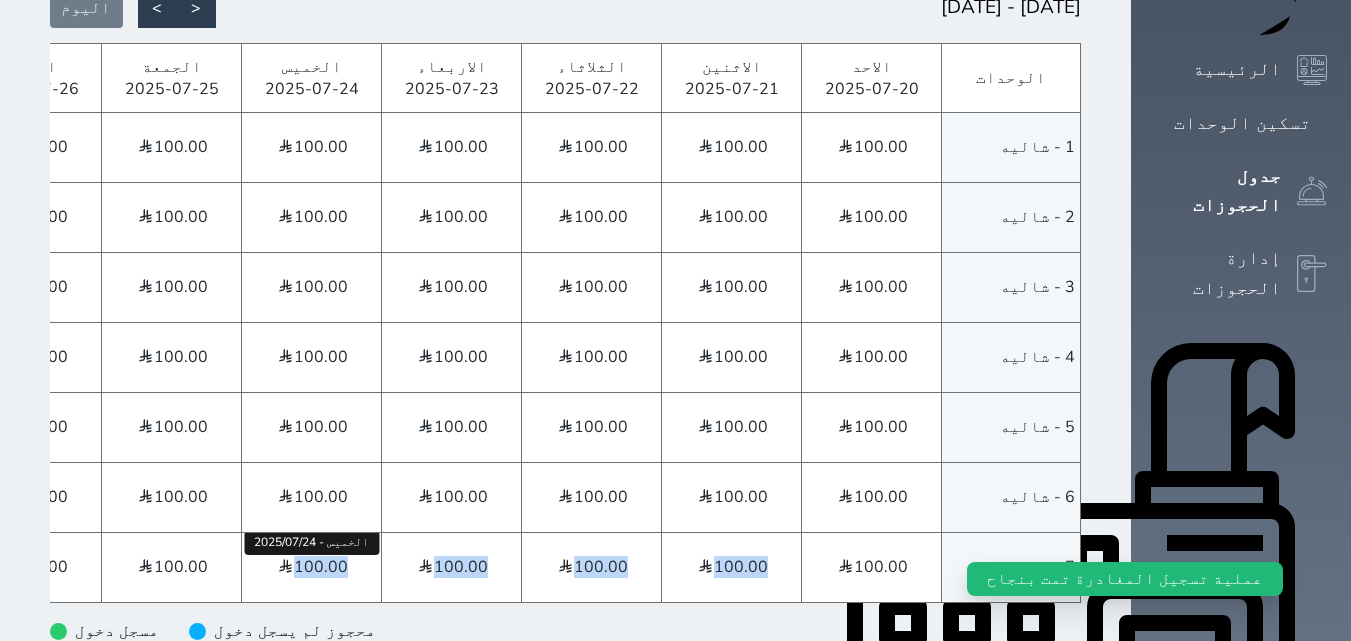 drag, startPoint x: 882, startPoint y: 567, endPoint x: 381, endPoint y: 551, distance: 501.25543 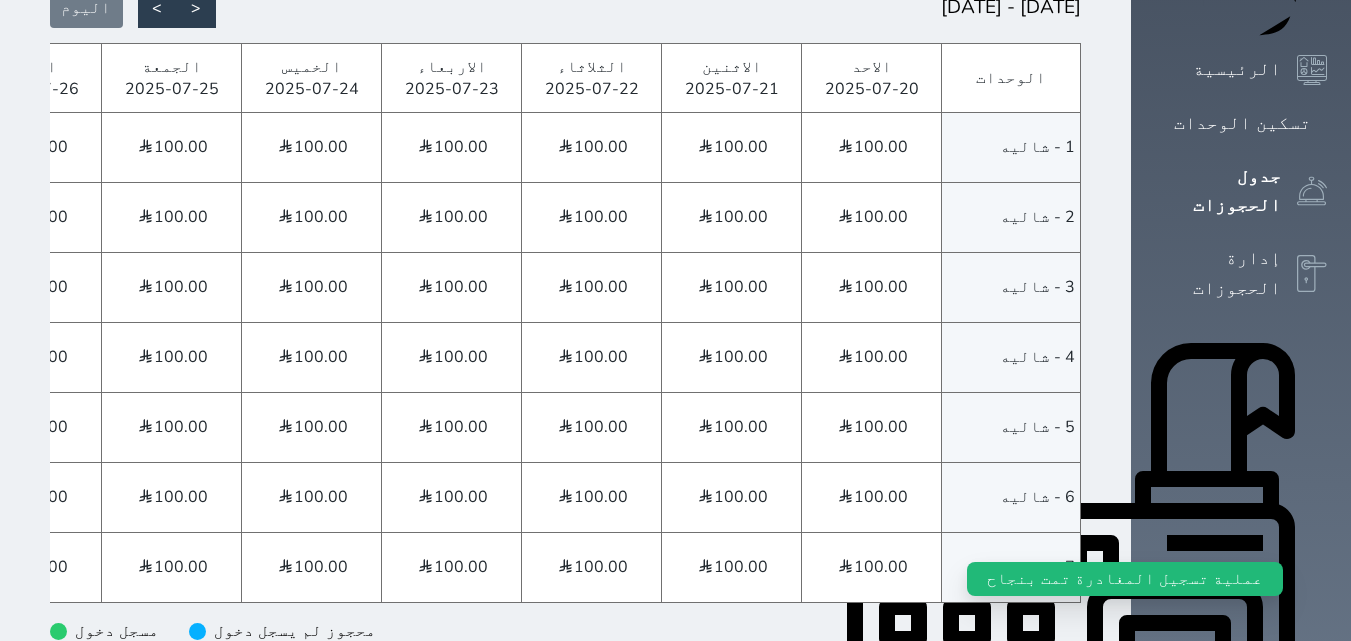 drag, startPoint x: 1033, startPoint y: 610, endPoint x: 1020, endPoint y: 545, distance: 66.287254 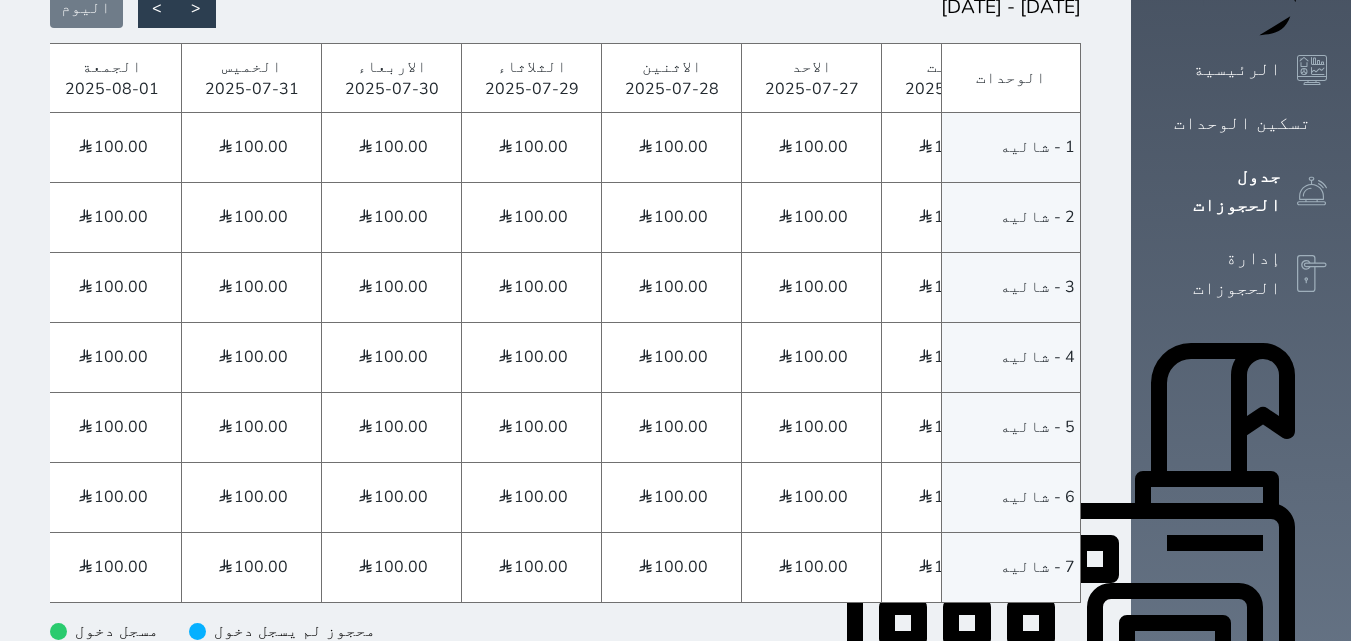 click on "[FIRST] [LAST]" at bounding box center [-62, 218] 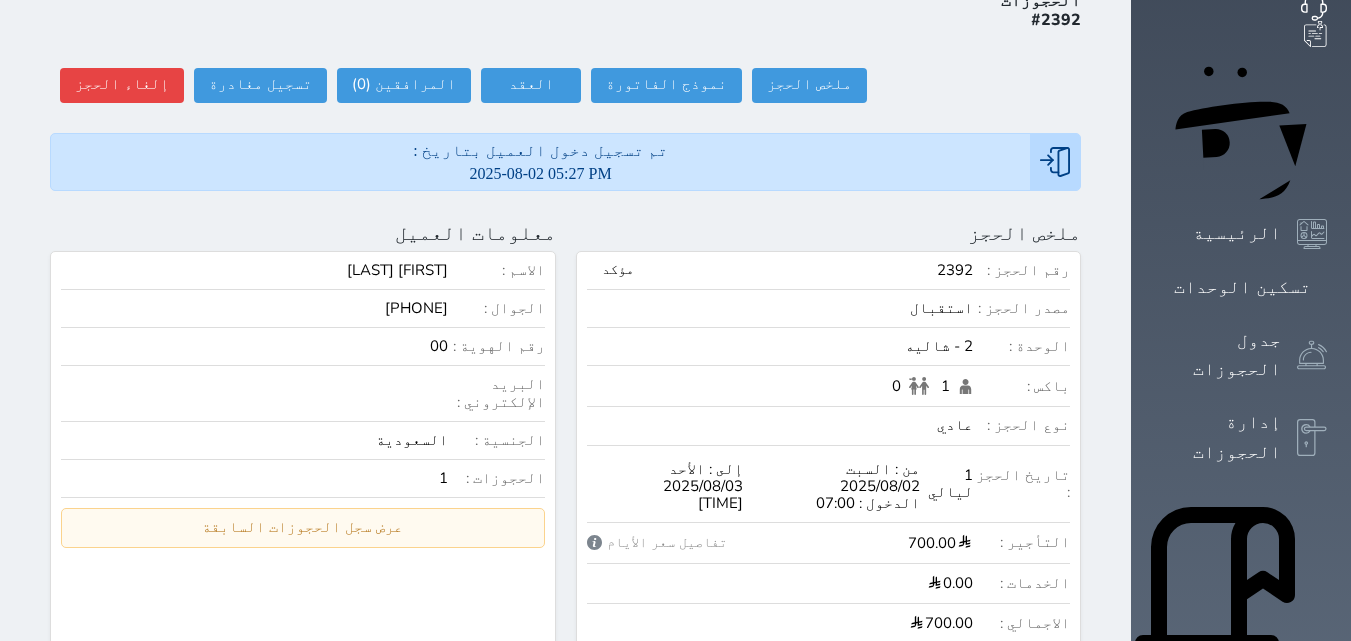scroll, scrollTop: 0, scrollLeft: 0, axis: both 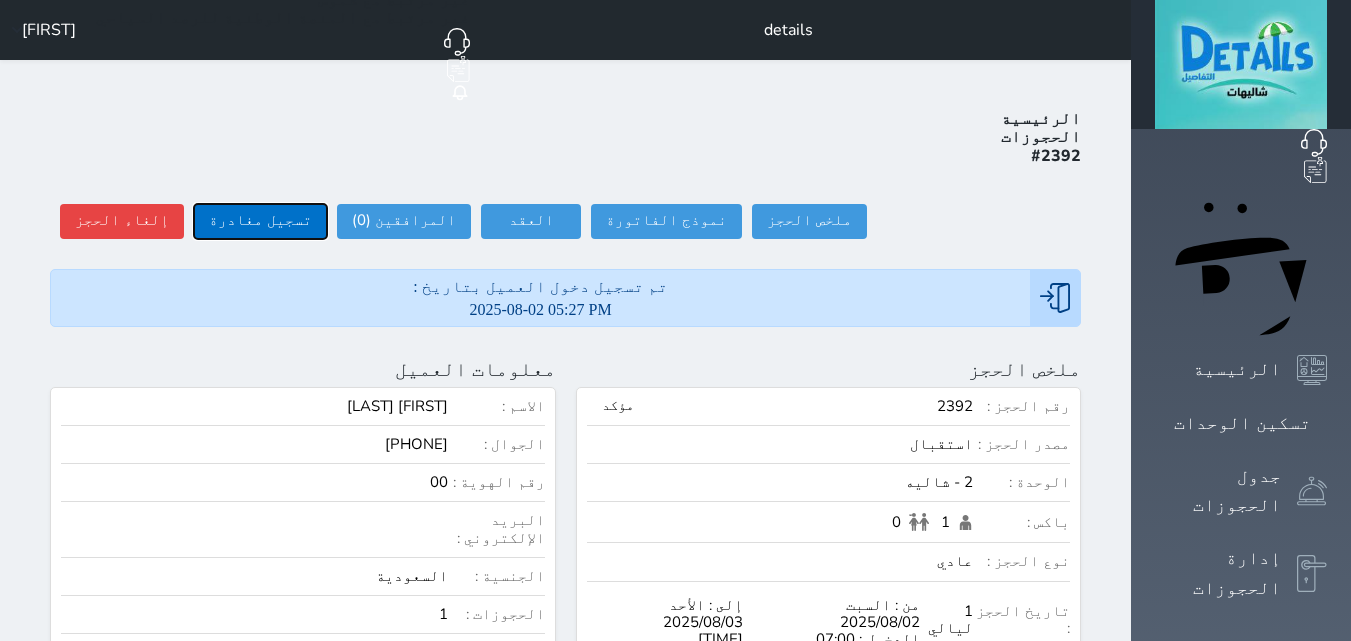 click on "تسجيل مغادرة" at bounding box center (260, 221) 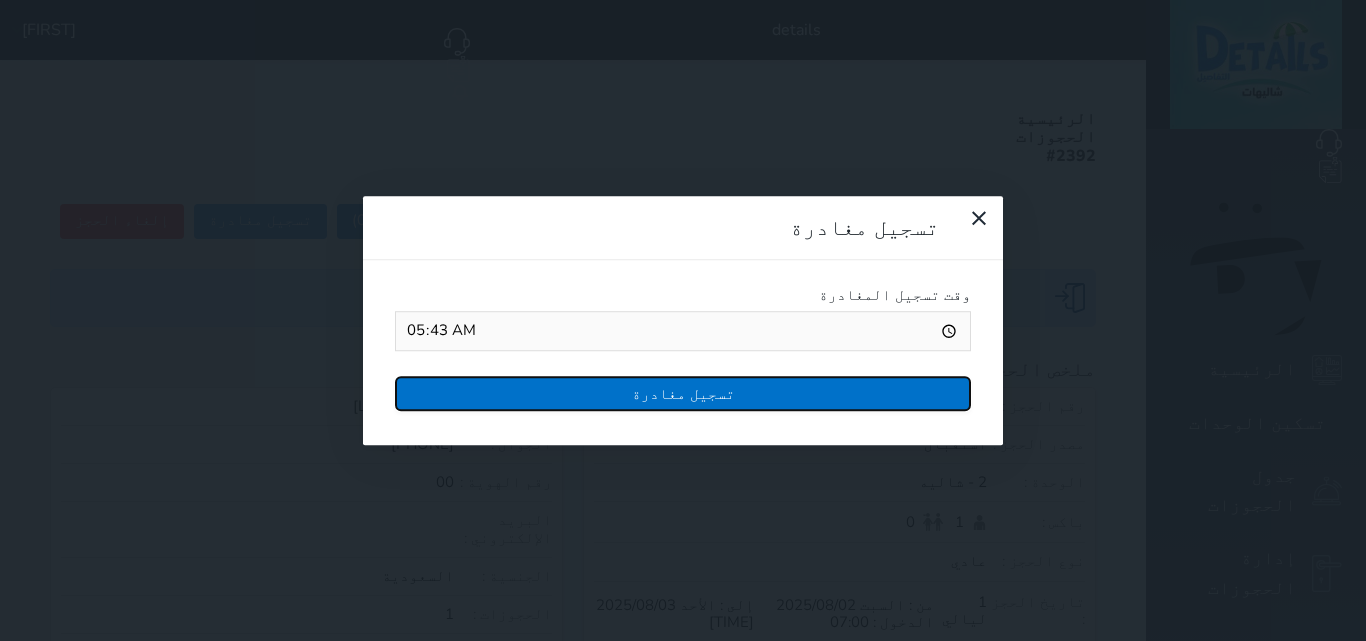 click on "تسجيل مغادرة" at bounding box center (683, 393) 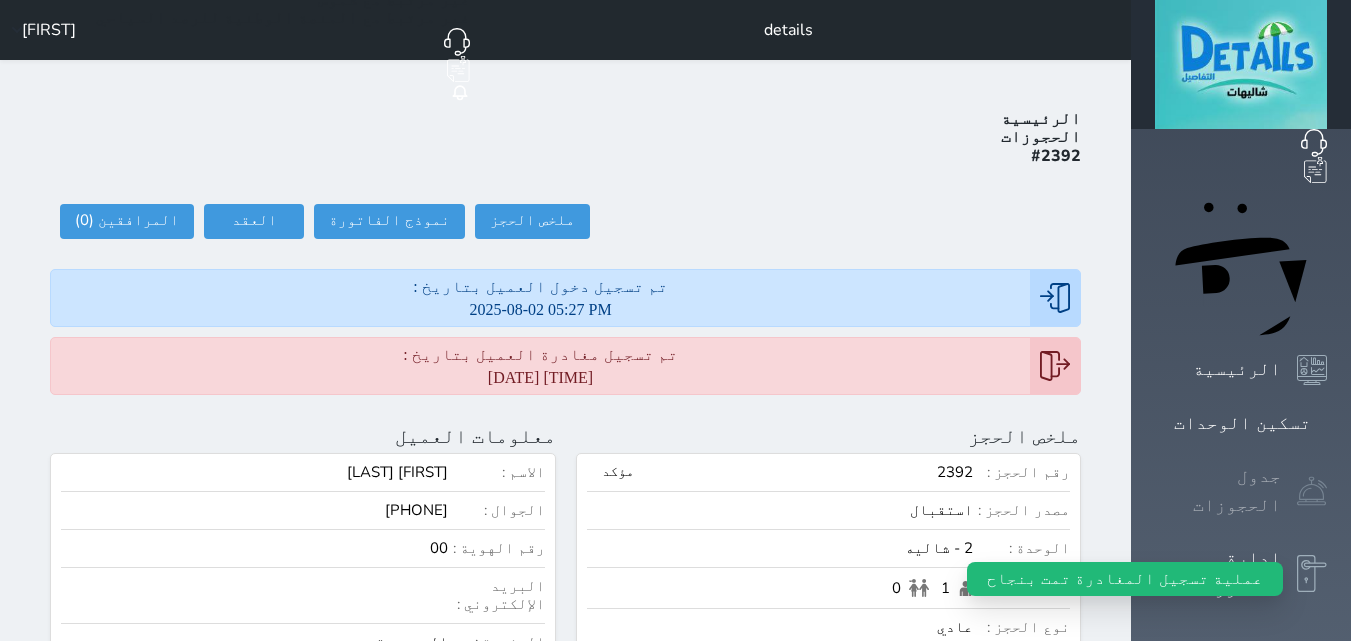 click 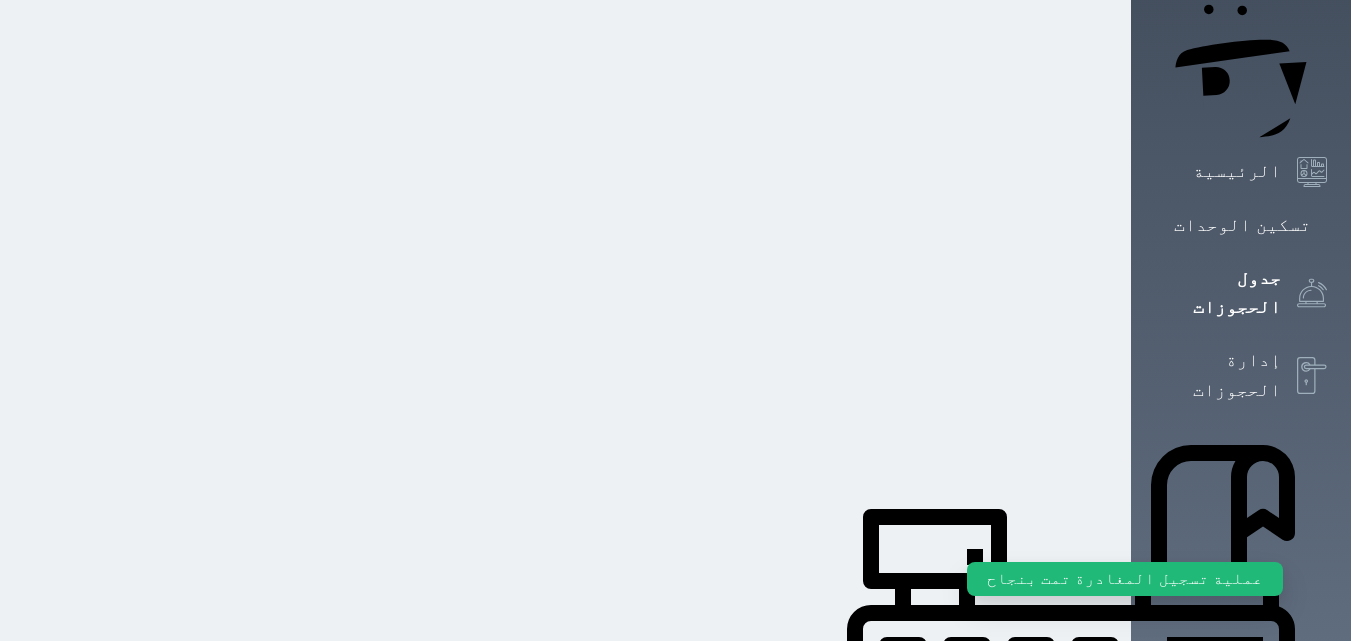 scroll, scrollTop: 200, scrollLeft: 0, axis: vertical 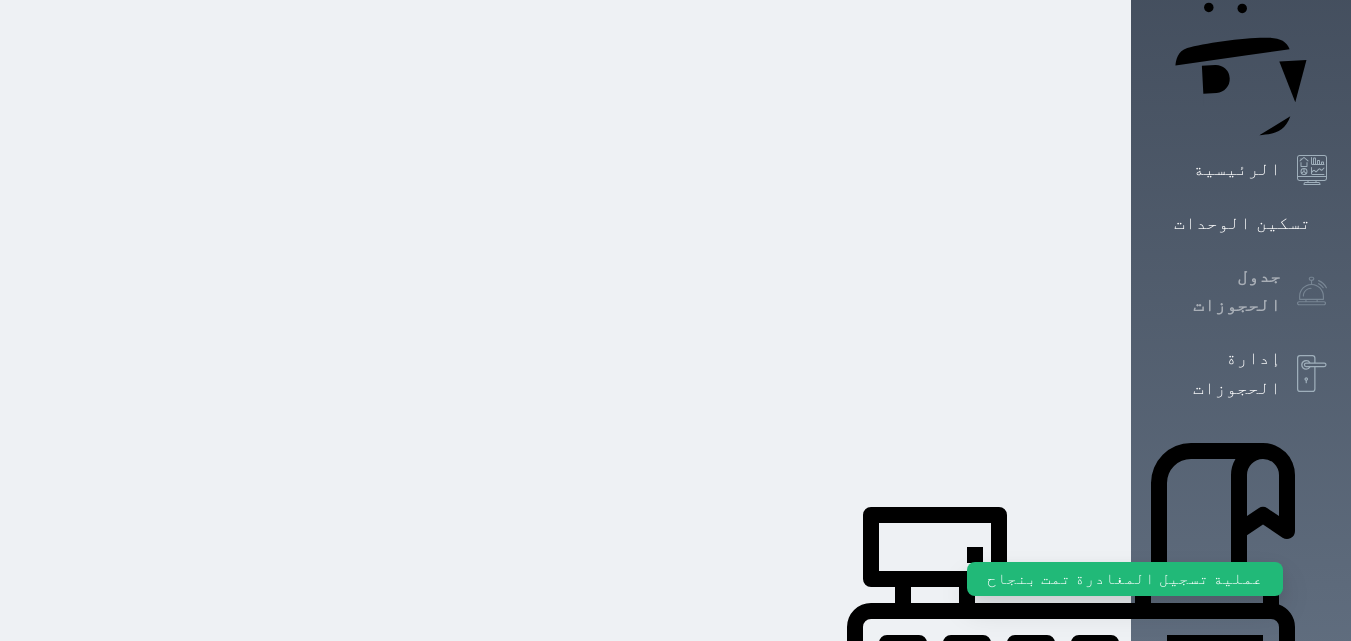 click 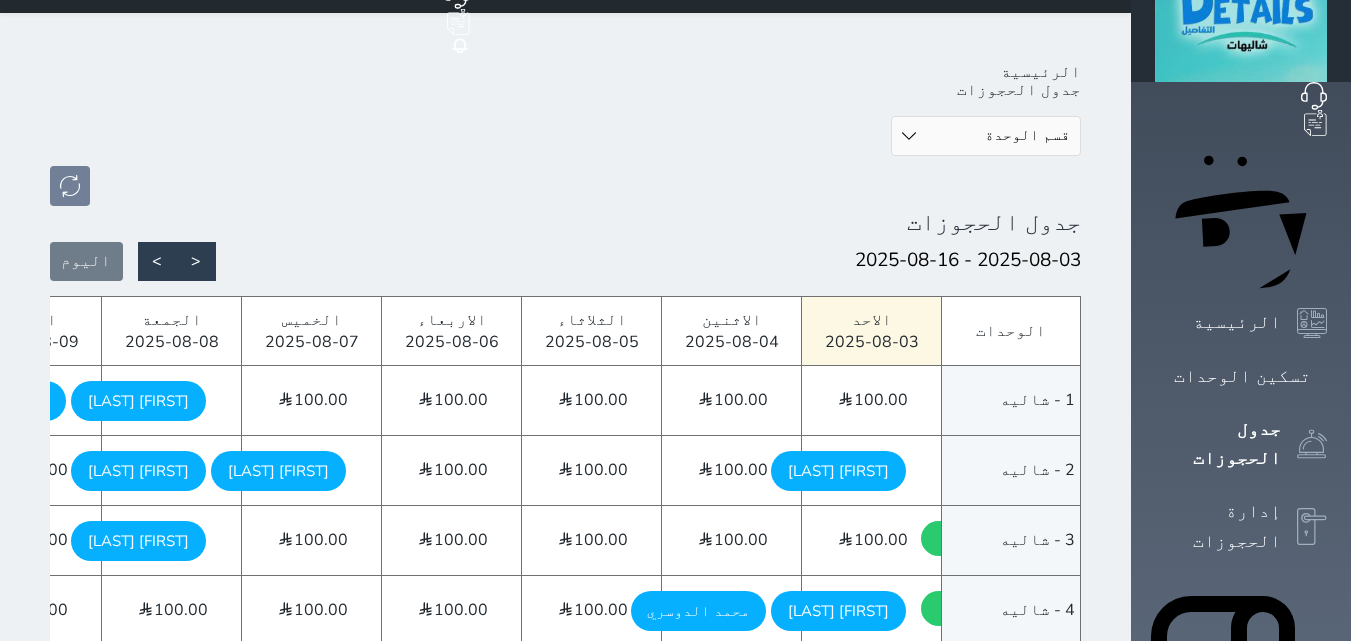 scroll, scrollTop: 0, scrollLeft: 0, axis: both 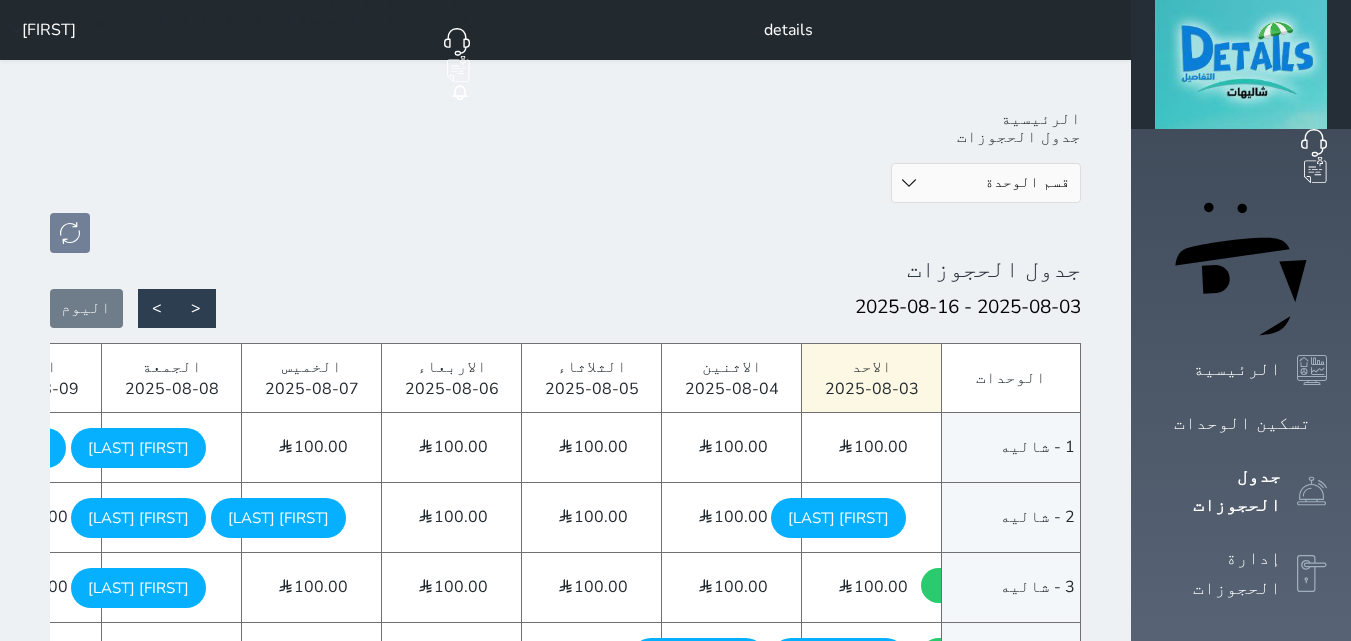 click on "[DATE] - [DATE]
<
>
[DAY]" at bounding box center (565, 308) 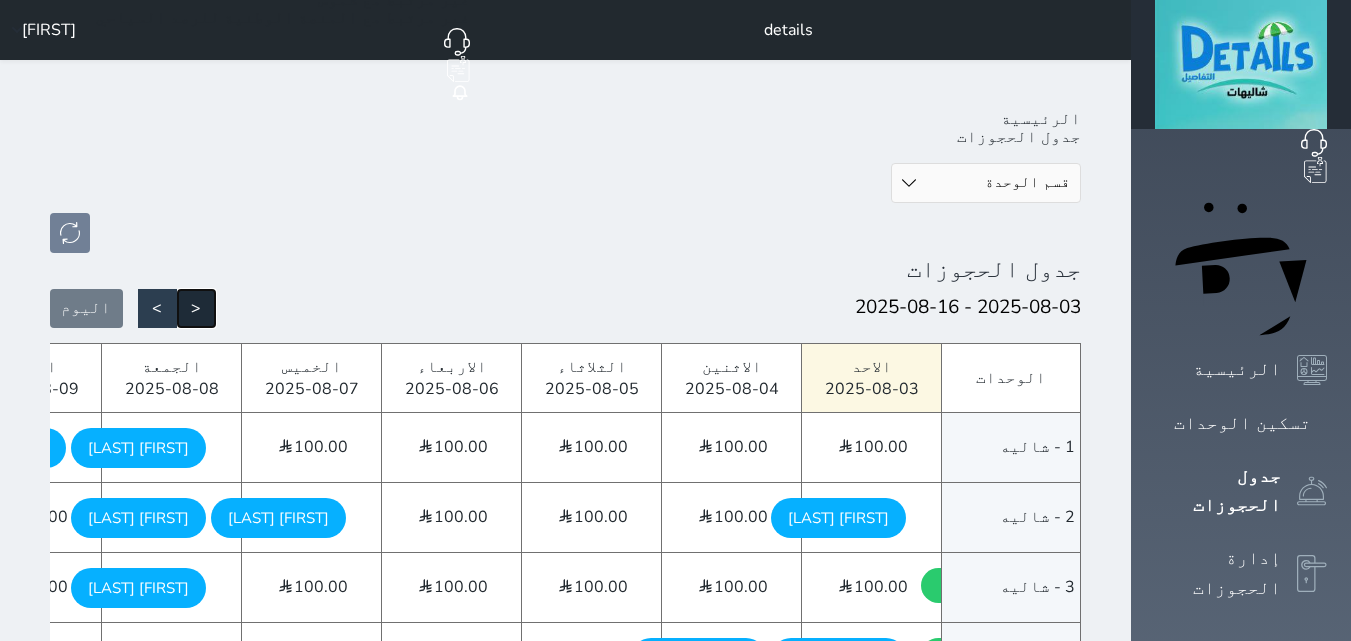 click on "<" at bounding box center [196, 308] 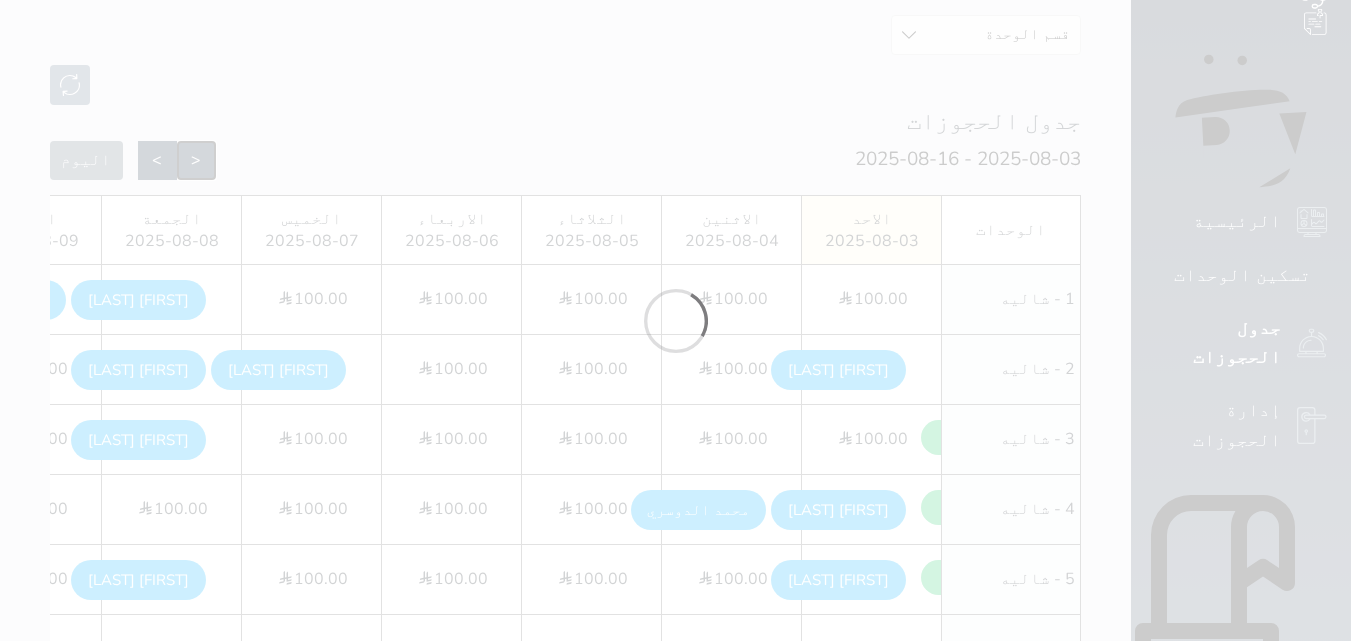 scroll, scrollTop: 300, scrollLeft: 0, axis: vertical 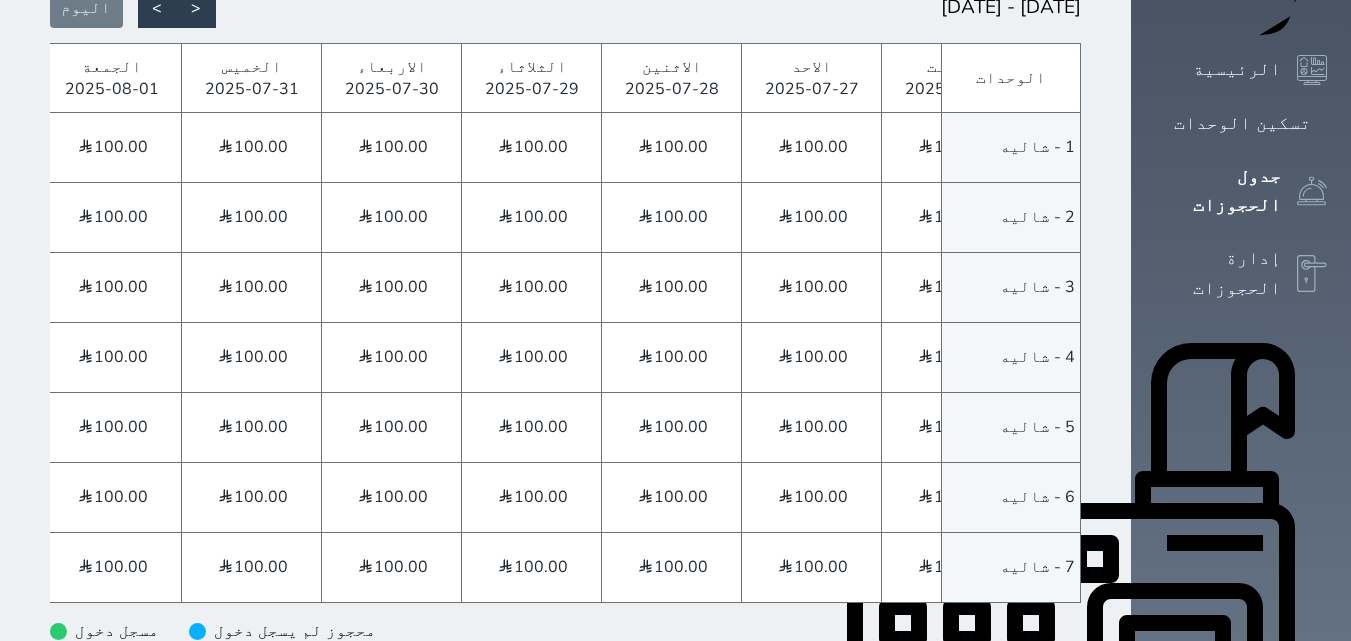click on "[FIRST] [LAST]" at bounding box center [-62, 288] 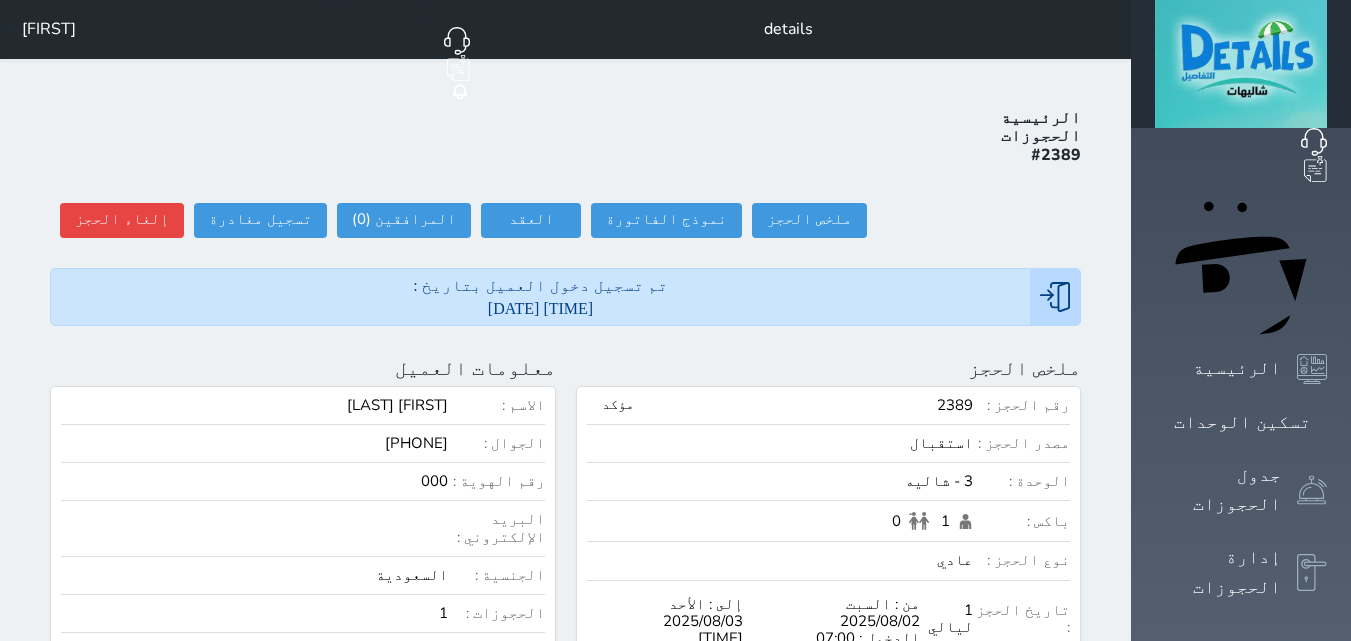 scroll, scrollTop: 0, scrollLeft: 0, axis: both 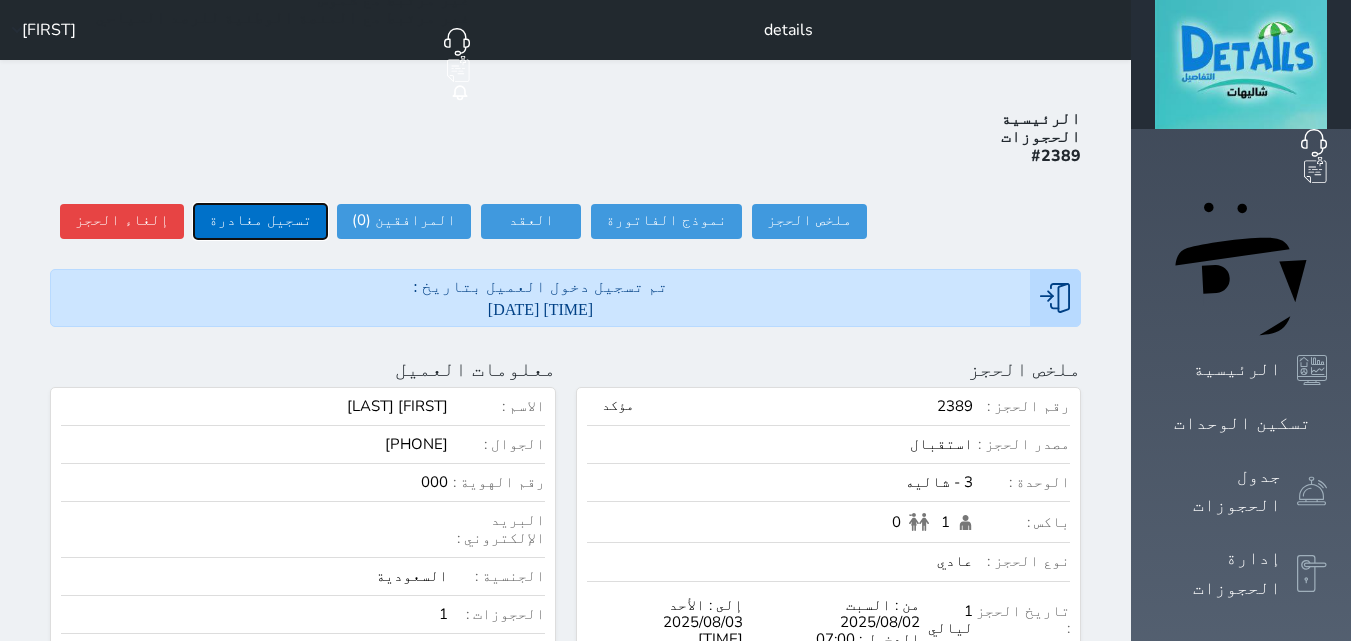 click on "تسجيل مغادرة" at bounding box center (260, 221) 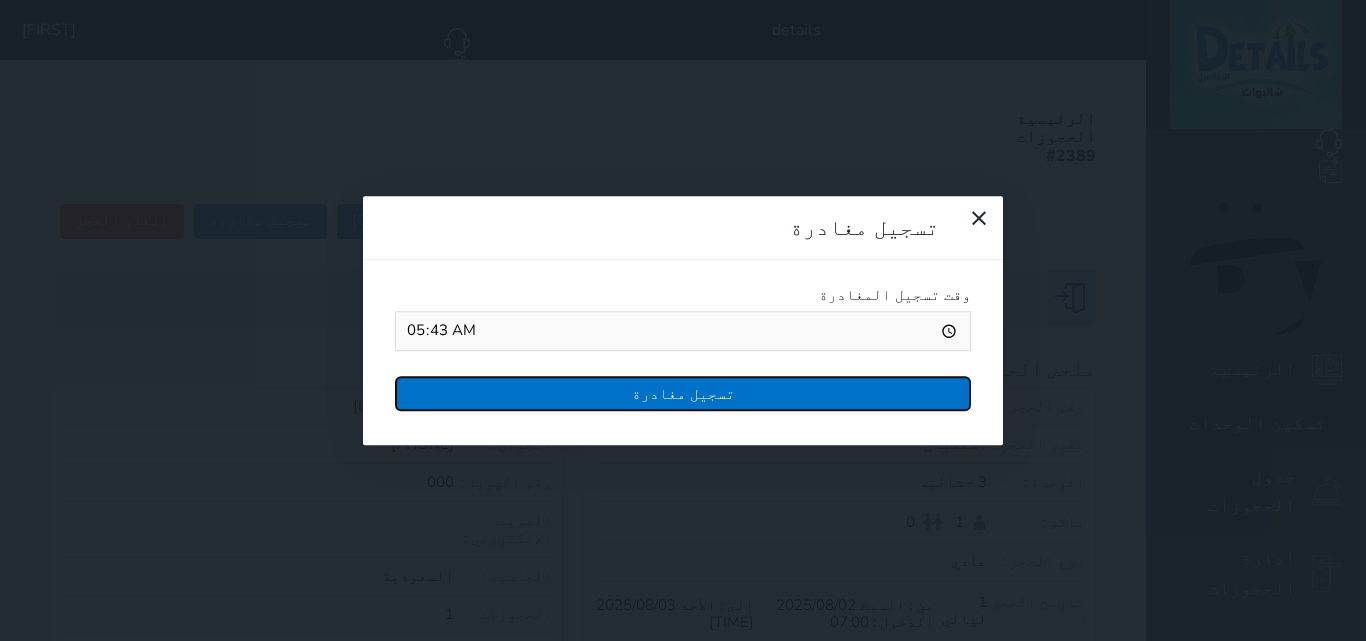 click on "تسجيل مغادرة" at bounding box center (683, 393) 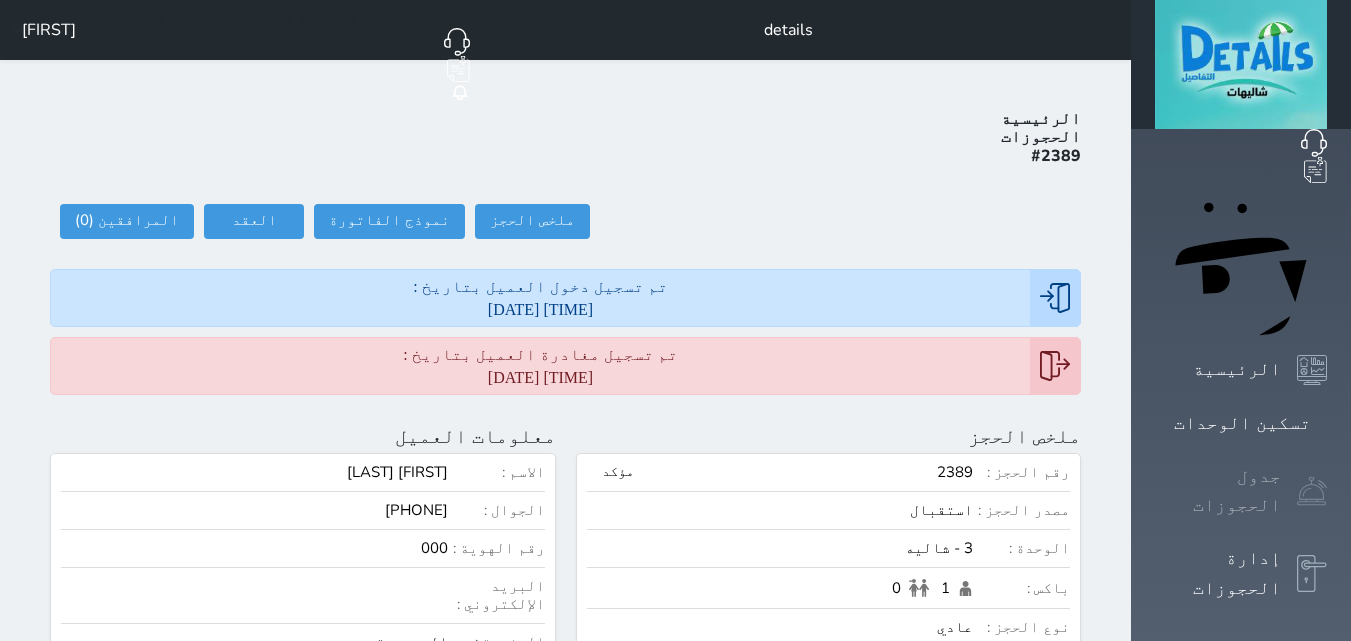 click at bounding box center [1312, 491] 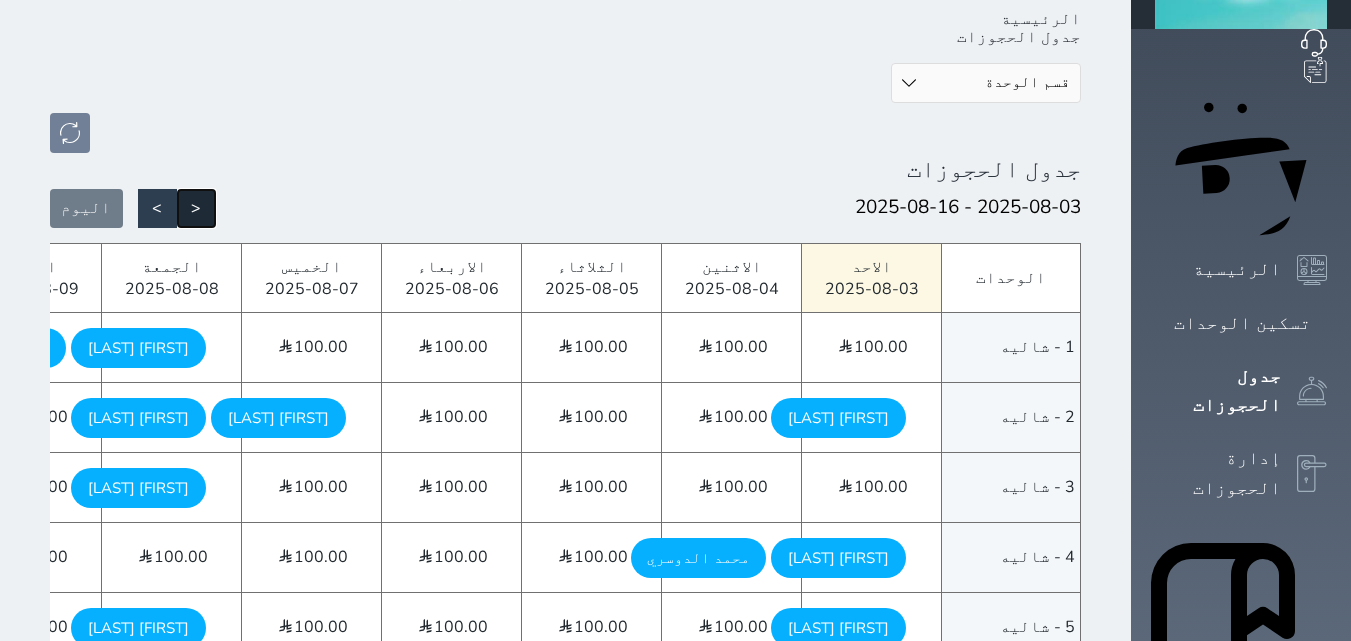 click on "<" at bounding box center [196, 208] 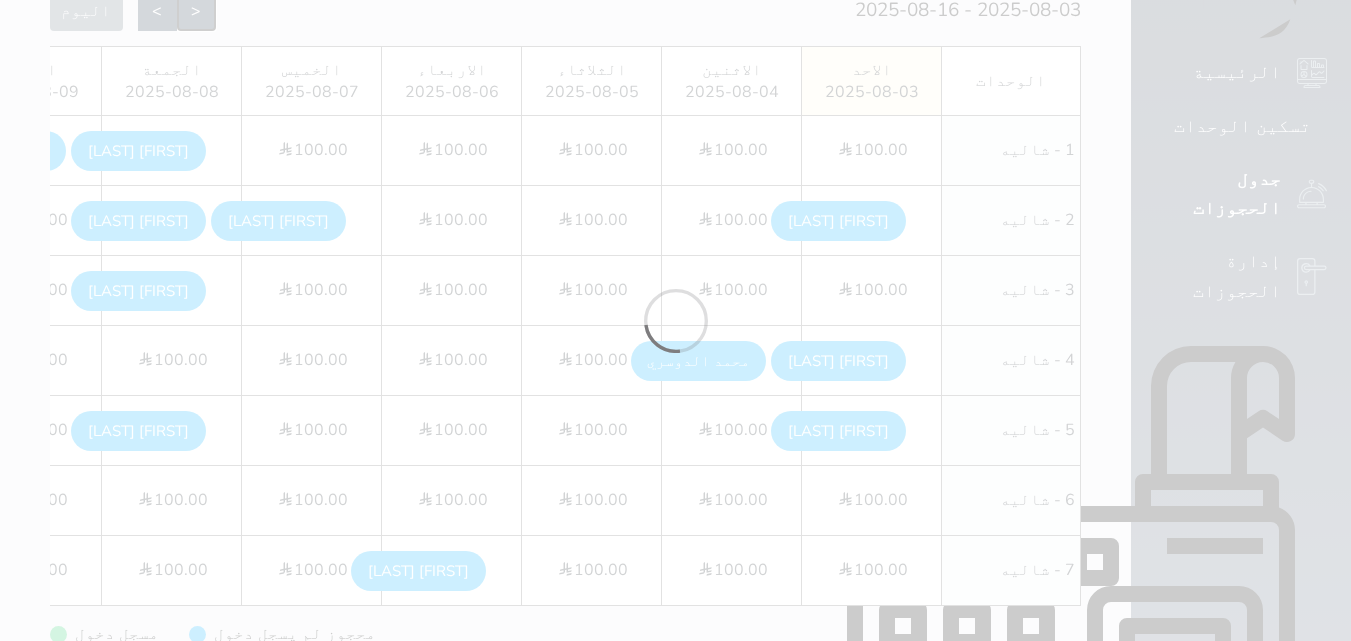 scroll, scrollTop: 400, scrollLeft: 0, axis: vertical 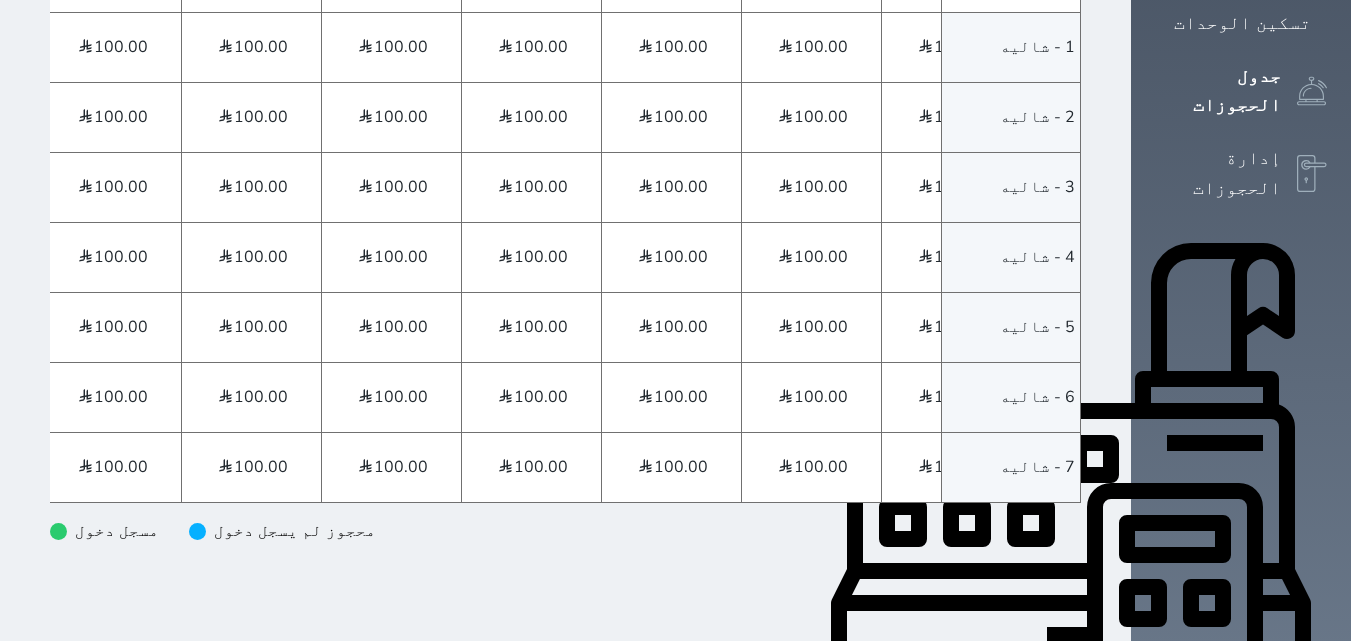 click on "[FIRST] [LAST]" at bounding box center (-62, 258) 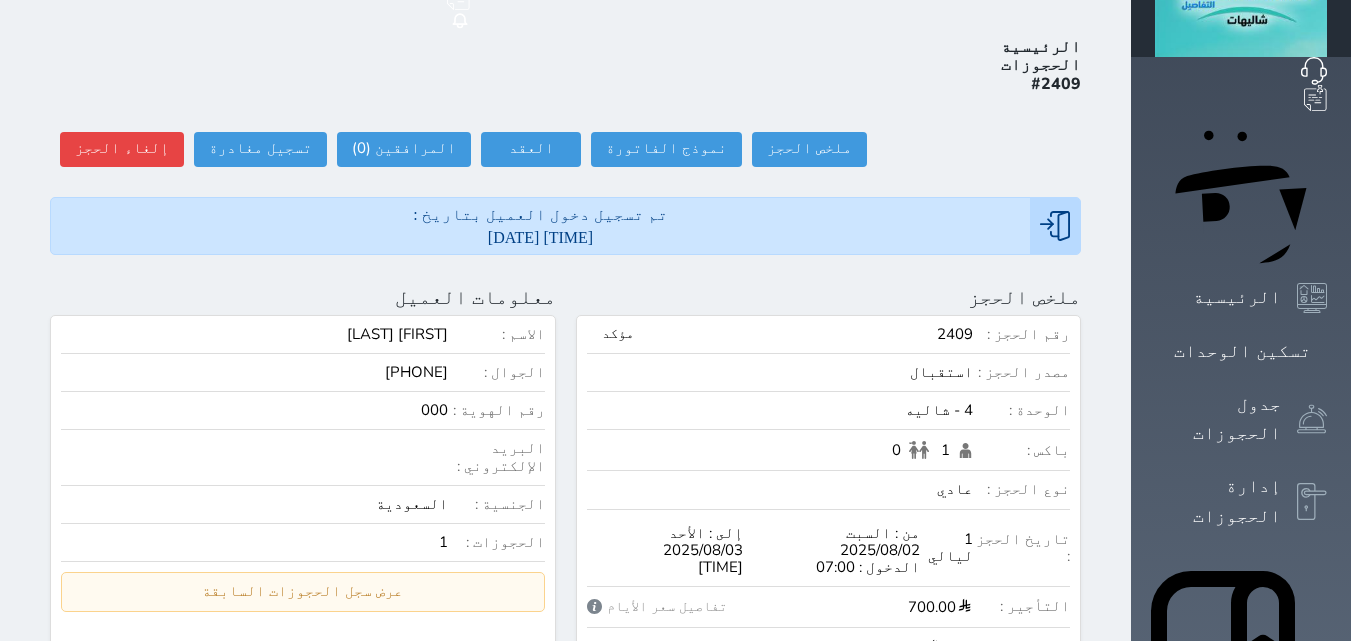 scroll, scrollTop: 0, scrollLeft: 0, axis: both 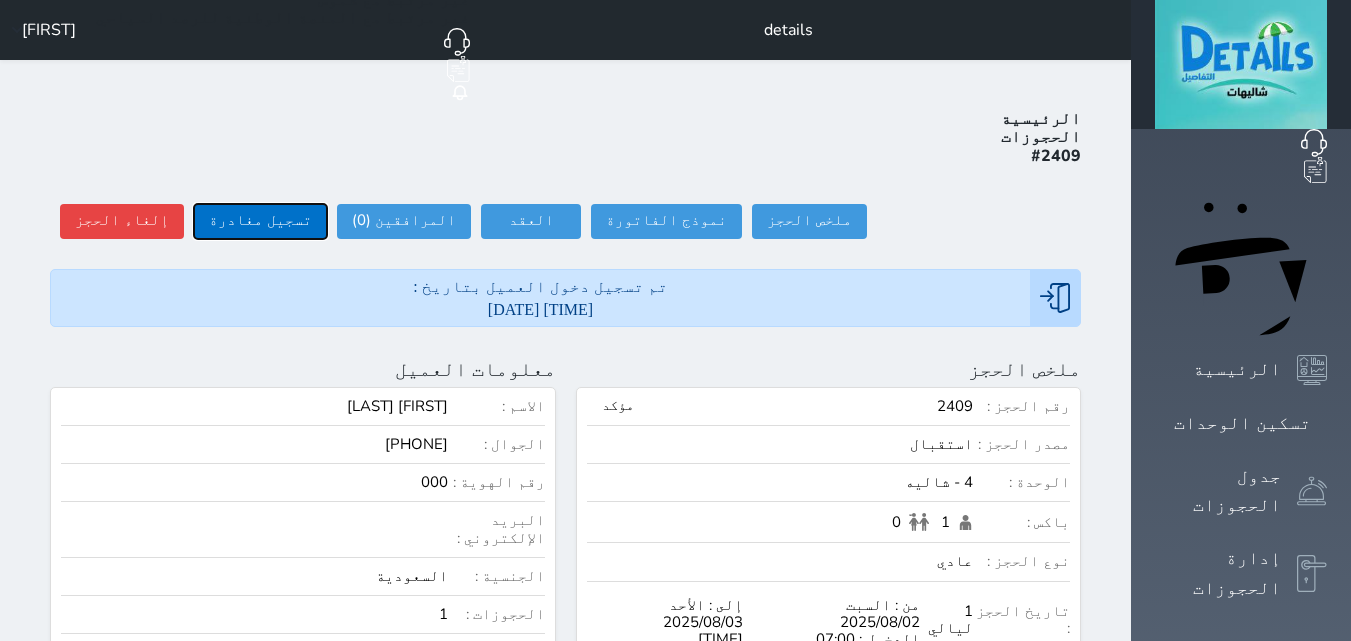 click on "تسجيل مغادرة" at bounding box center (260, 221) 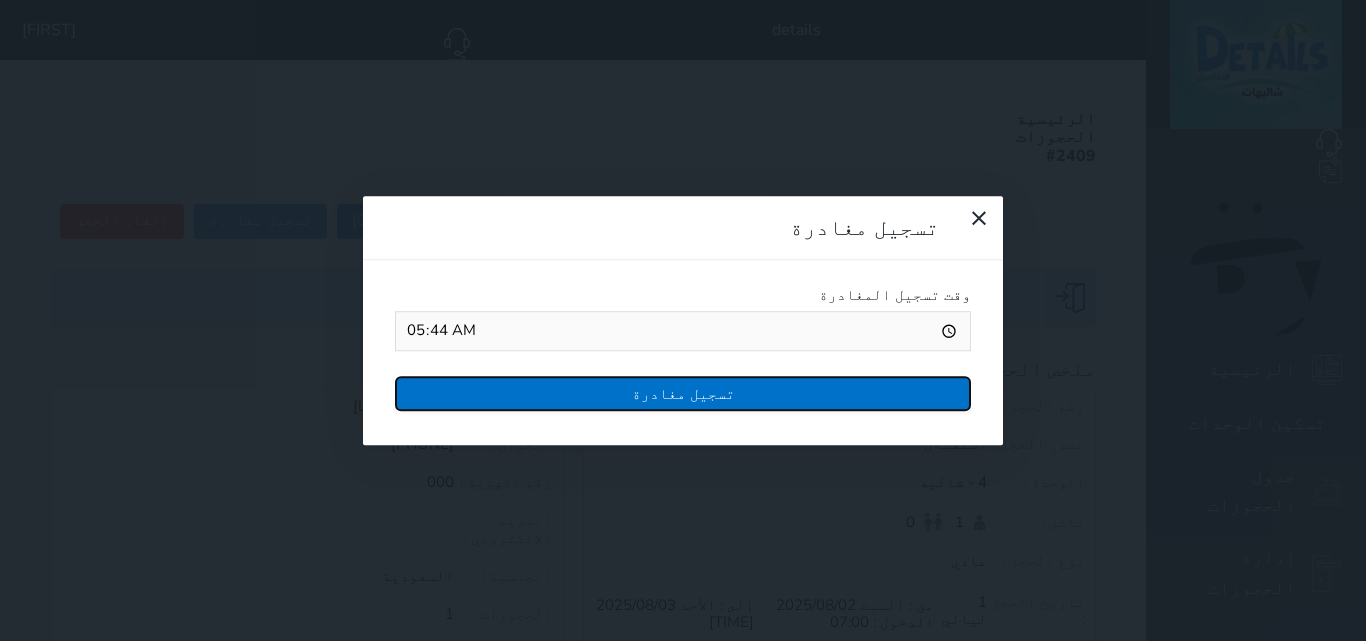 click on "تسجيل مغادرة" at bounding box center (683, 393) 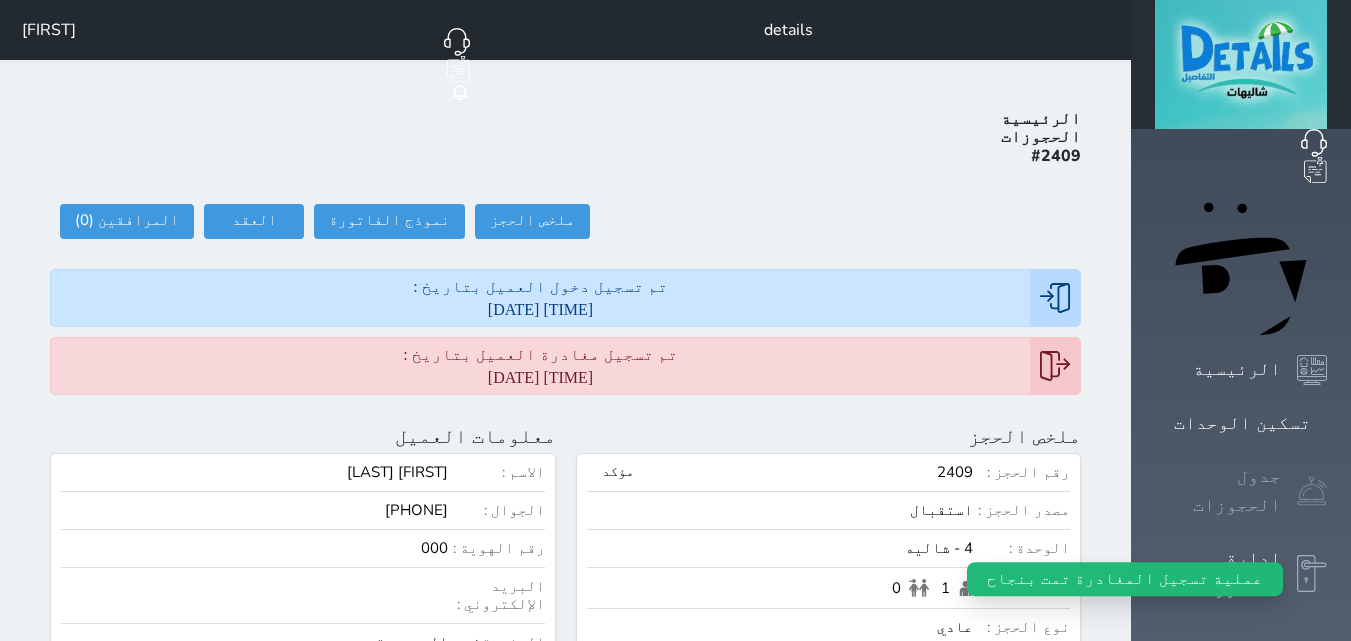 click on "جدول الحجوزات" at bounding box center [1218, 491] 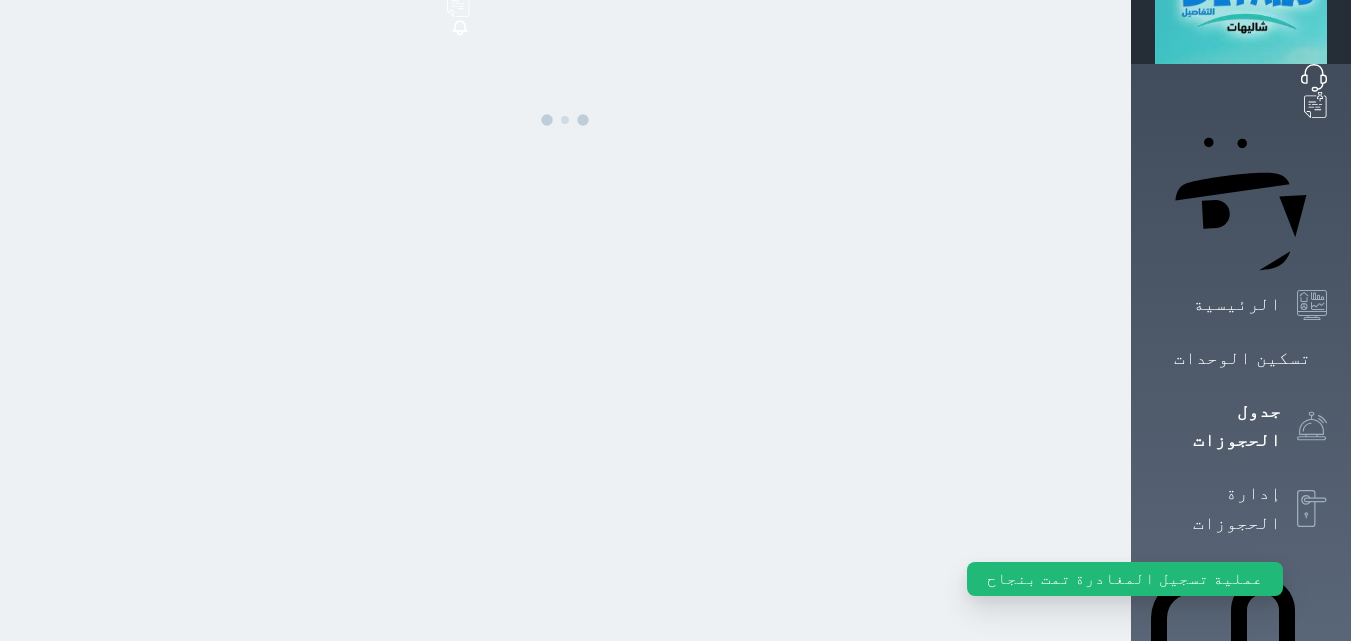 scroll, scrollTop: 100, scrollLeft: 0, axis: vertical 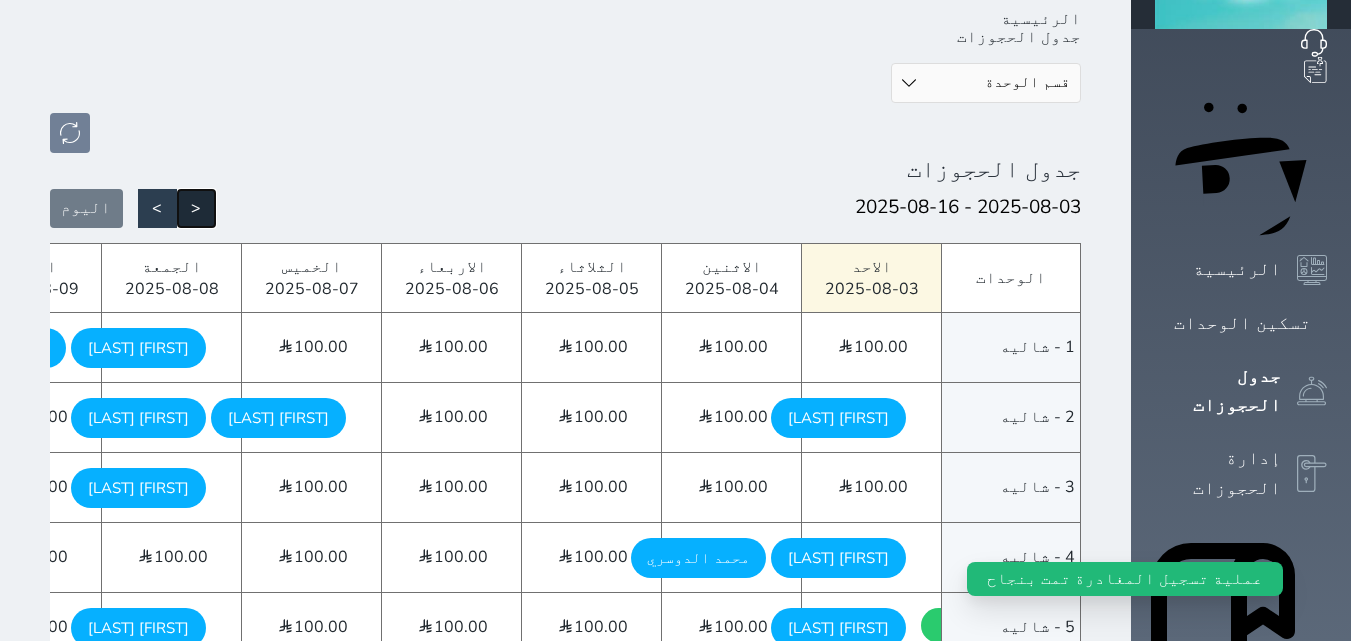 click on "<" at bounding box center (196, 208) 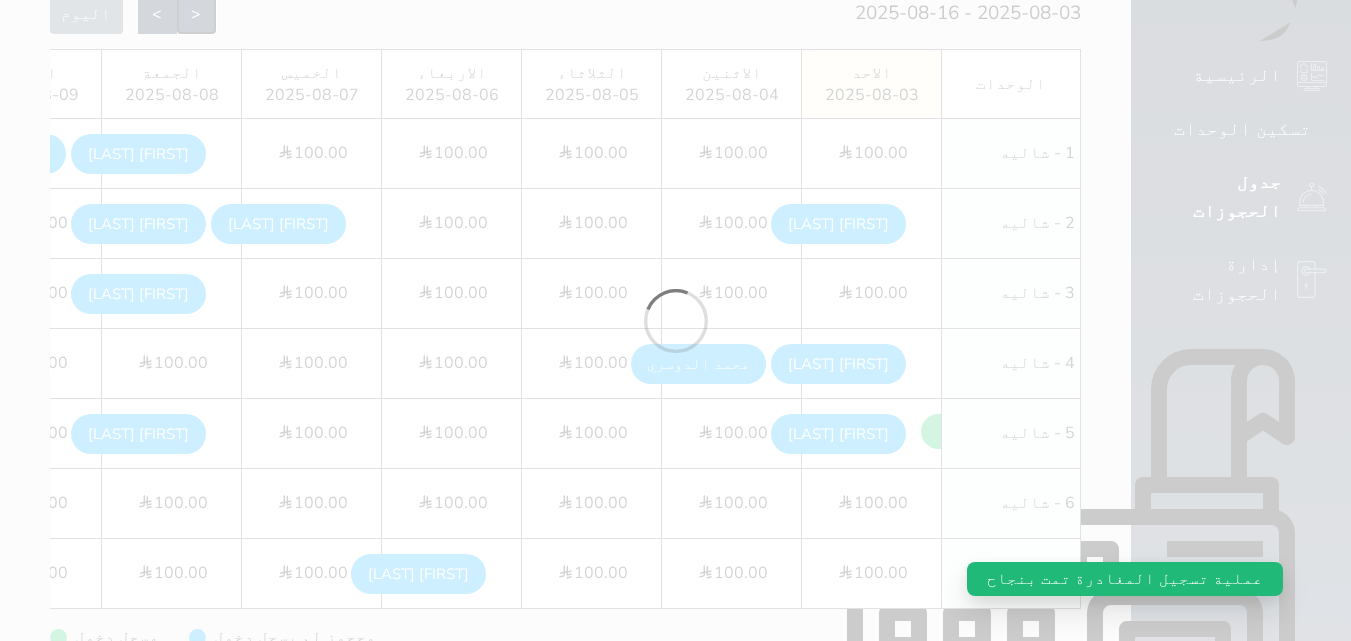 scroll, scrollTop: 400, scrollLeft: 0, axis: vertical 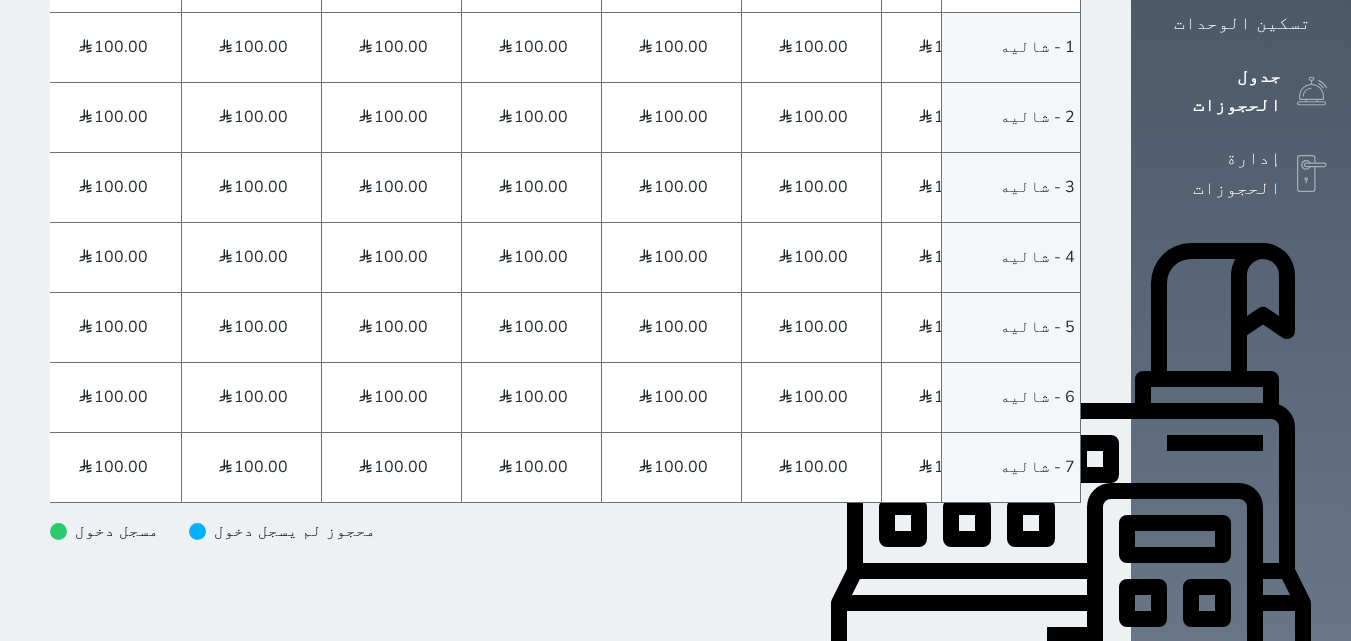 click on "[FIRST] [LAST]" at bounding box center (-62, 328) 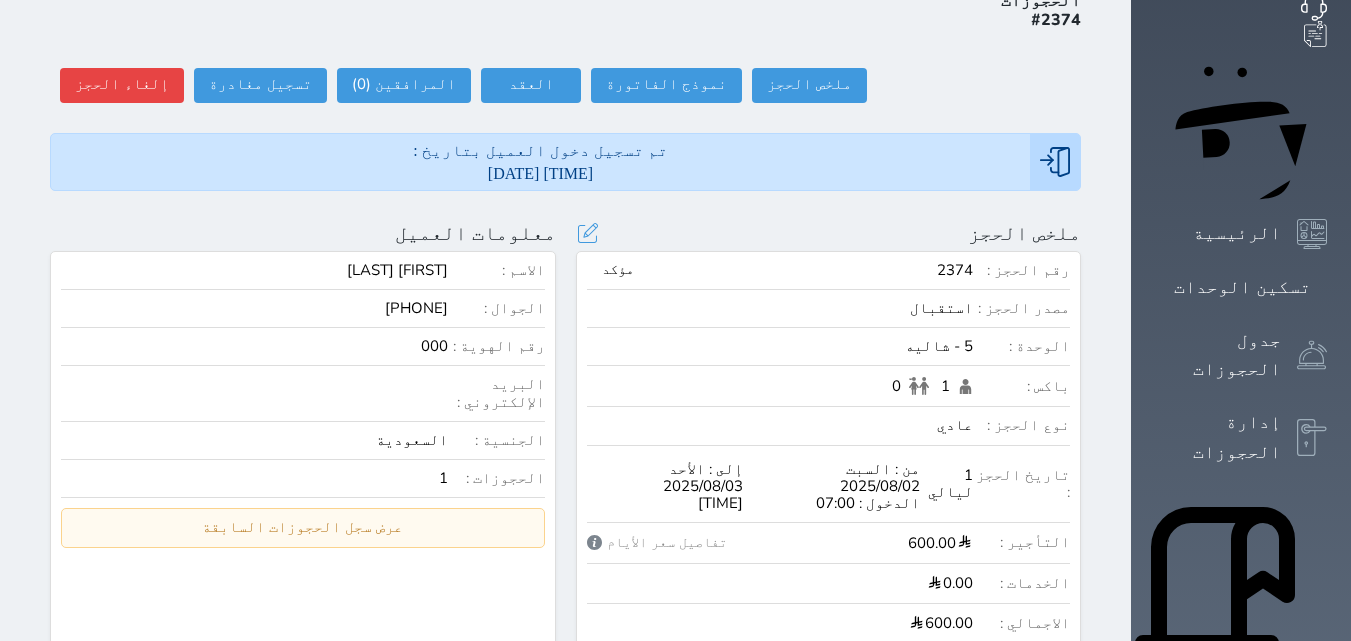scroll, scrollTop: 0, scrollLeft: 0, axis: both 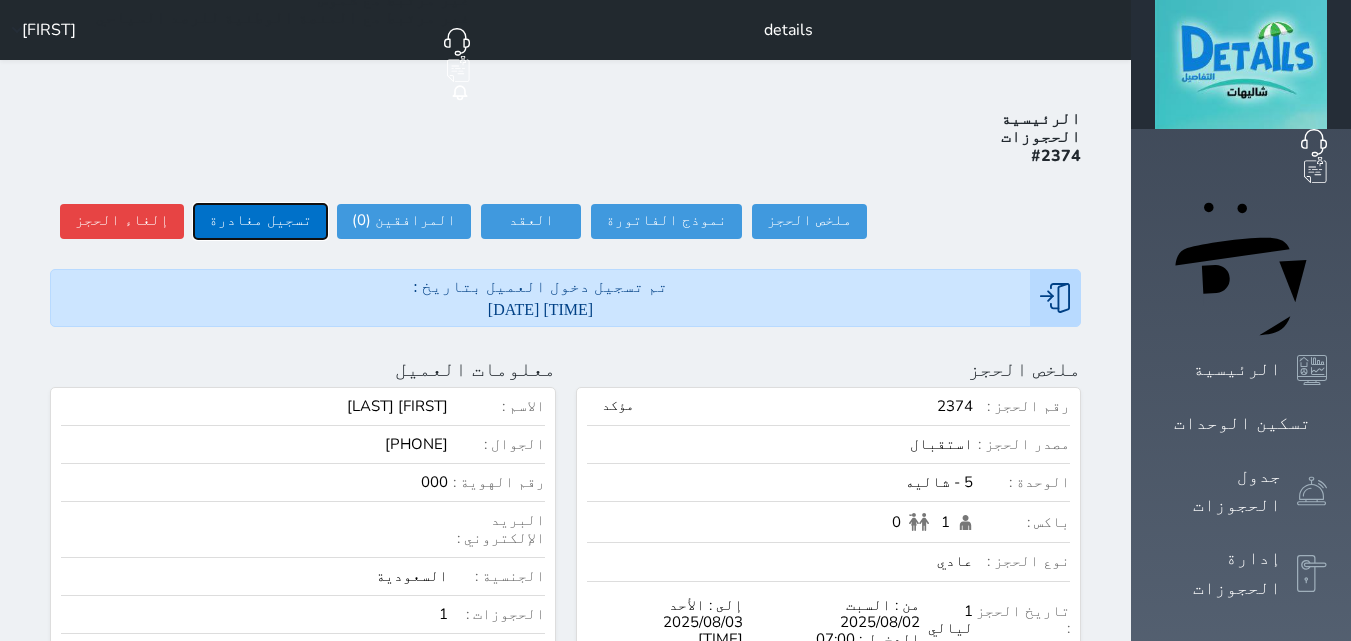click on "تسجيل مغادرة" at bounding box center [260, 221] 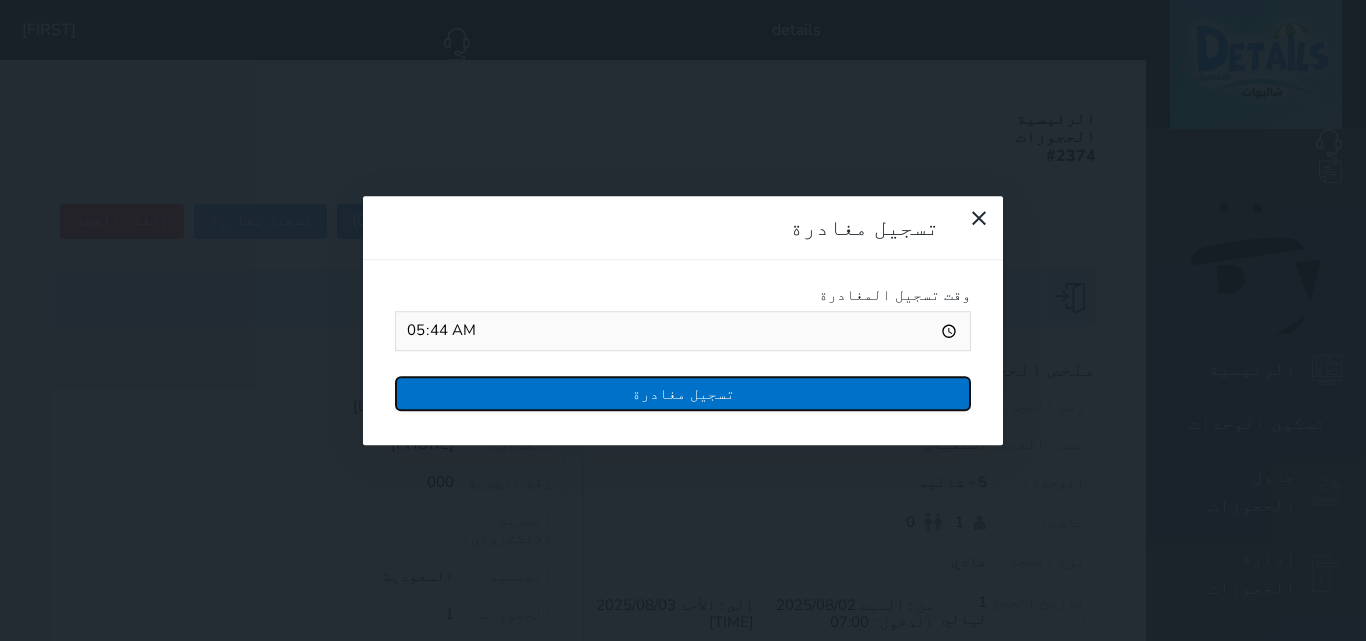 click on "تسجيل مغادرة" at bounding box center [683, 393] 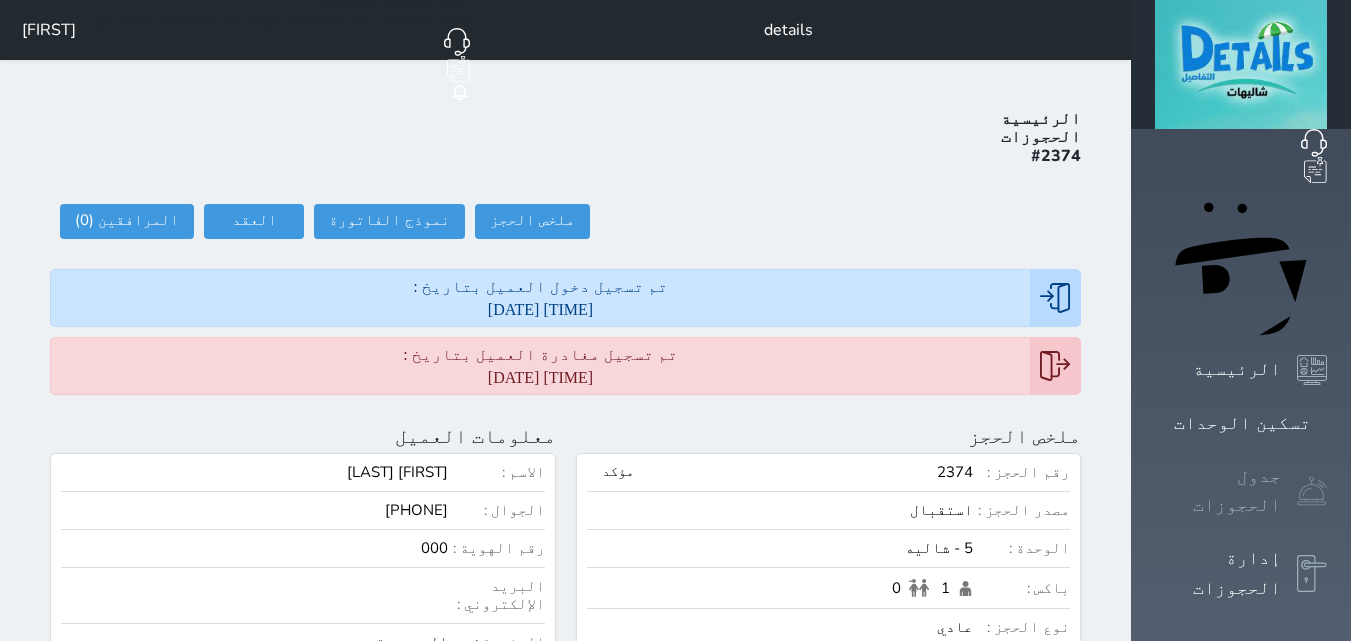 click on "جدول الحجوزات" at bounding box center [1218, 491] 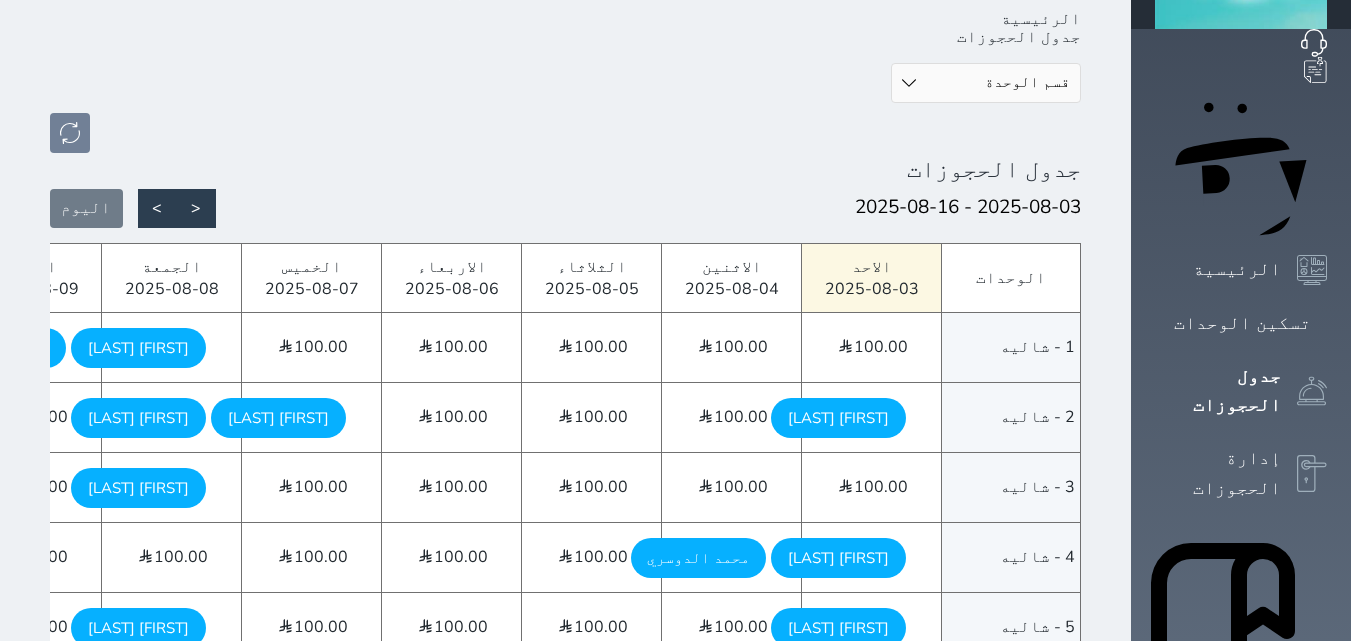 scroll, scrollTop: 200, scrollLeft: 0, axis: vertical 